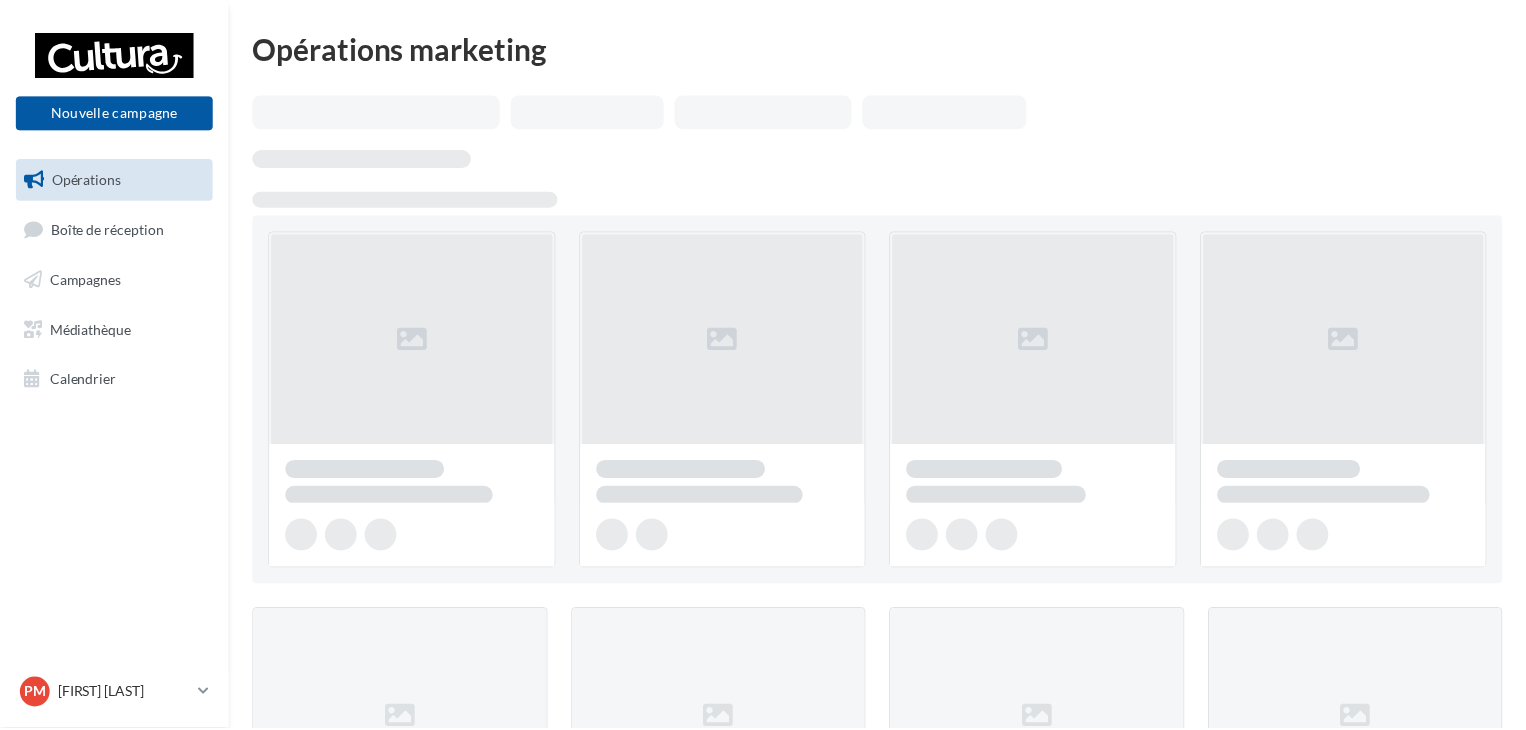 scroll, scrollTop: 0, scrollLeft: 0, axis: both 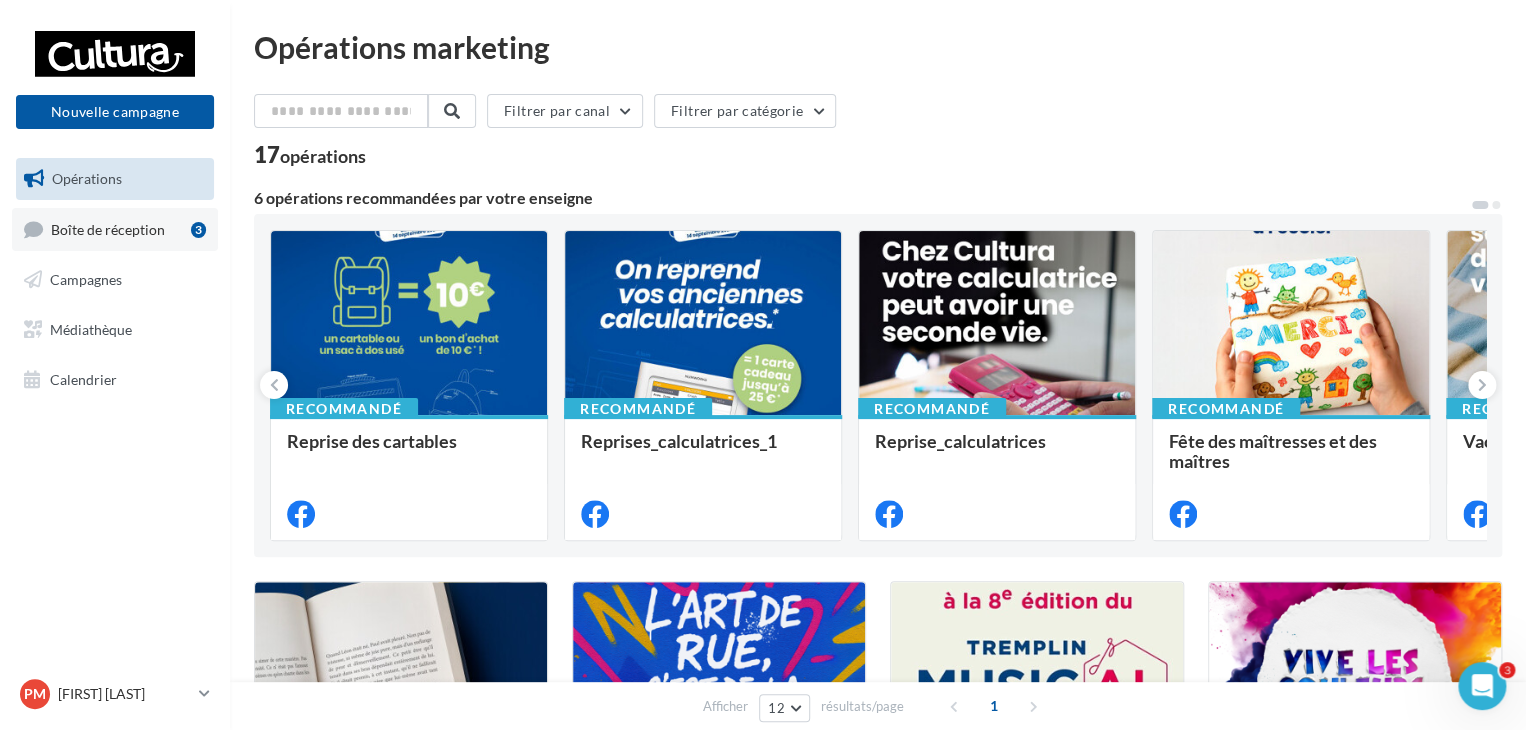 click on "Boîte de réception
3" at bounding box center (115, 229) 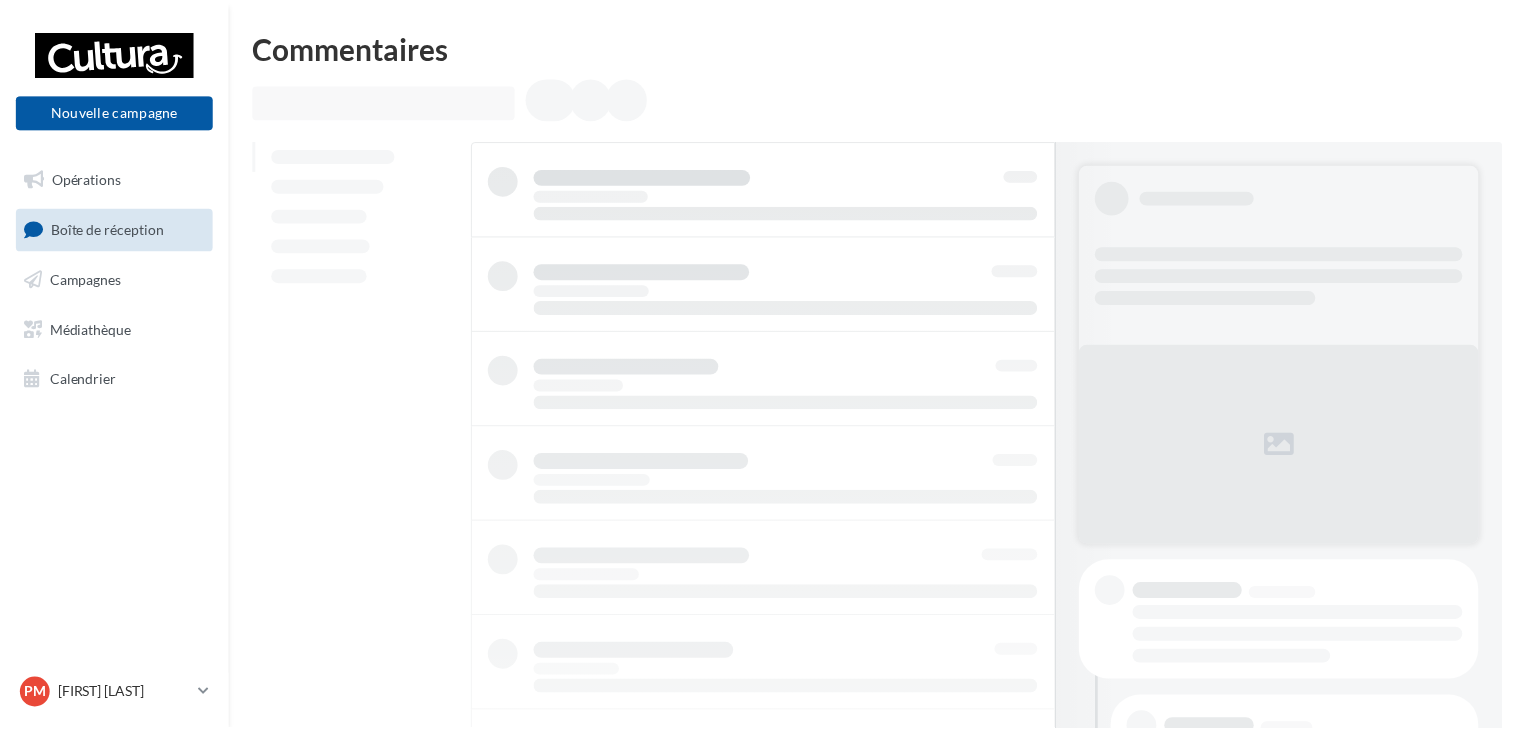 scroll, scrollTop: 0, scrollLeft: 0, axis: both 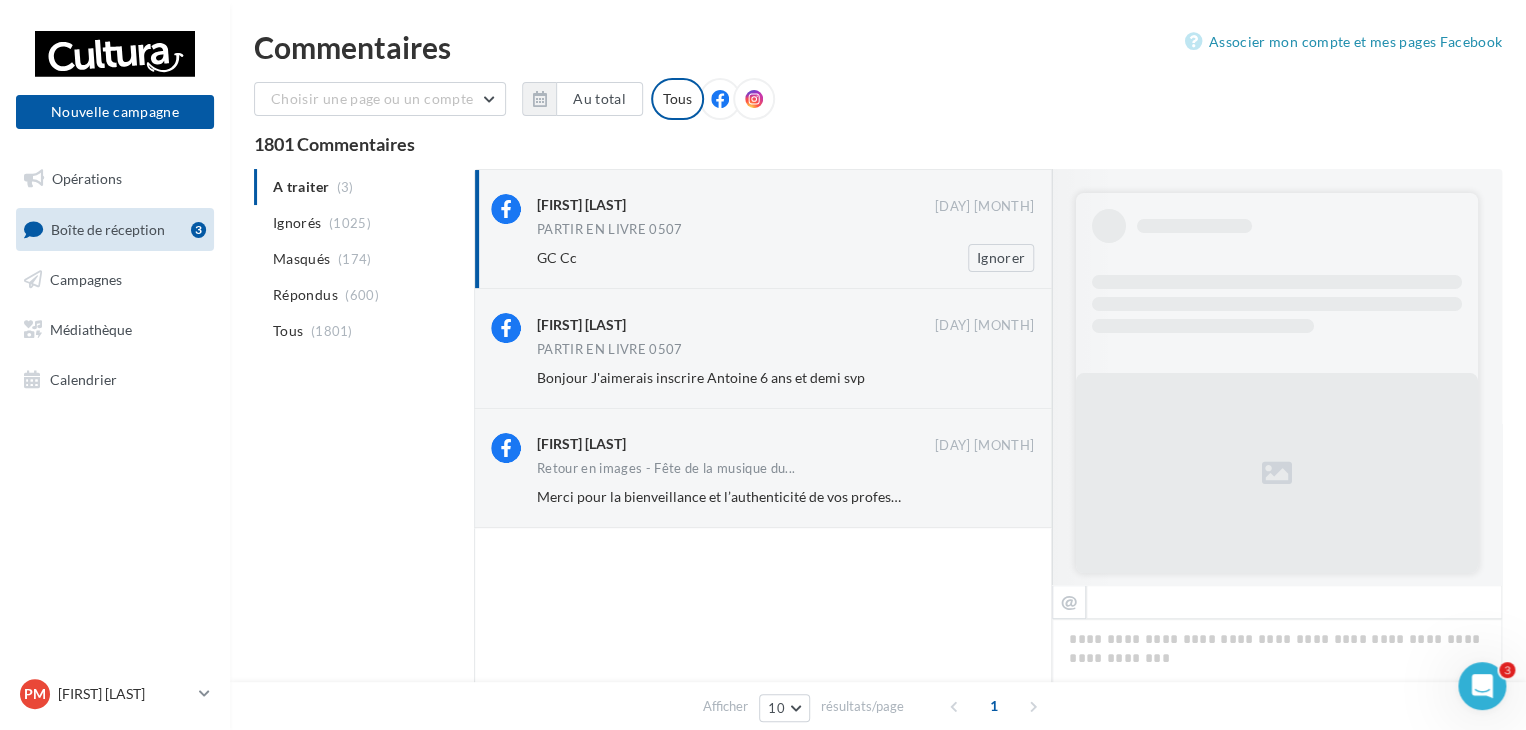 click on "PARTIR EN LIVRE 0507" at bounding box center (785, 231) 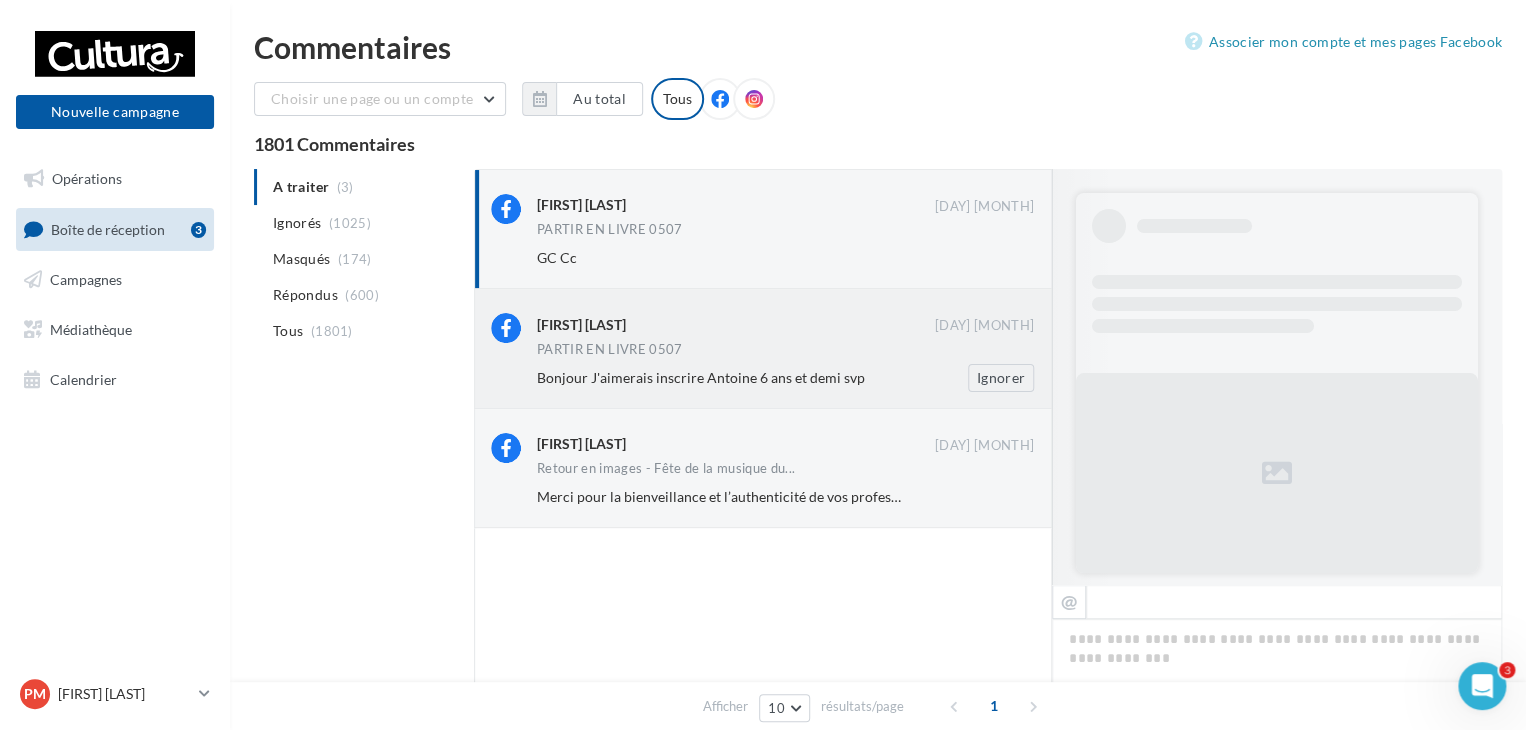 click on "PARTIR EN LIVRE 0507" at bounding box center (785, 351) 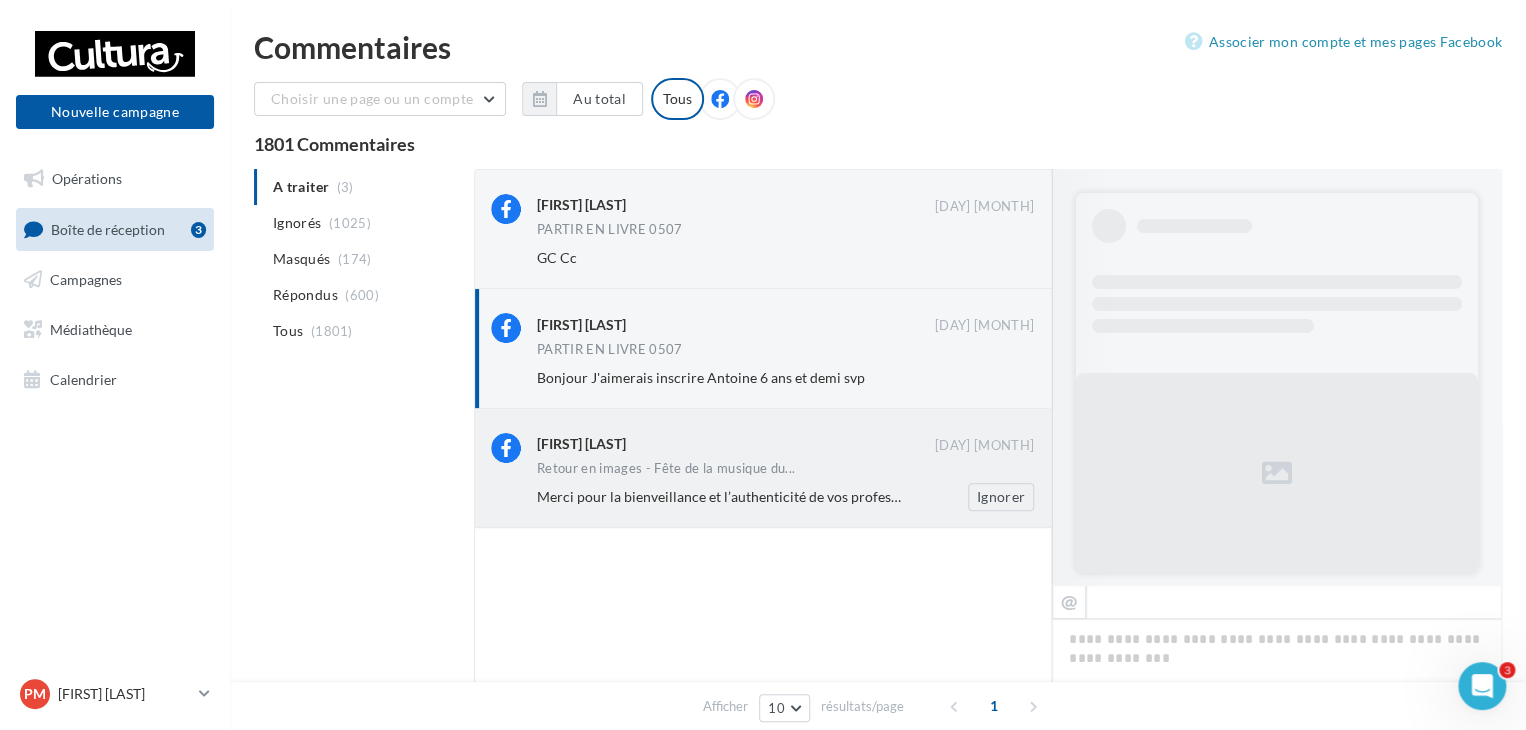 click on "Merci pour la bienveillance et l’authenticité de vos professeurs, ça été une joie cette année d’être à vos côtés 🥰🙏🏼" at bounding box center (887, 496) 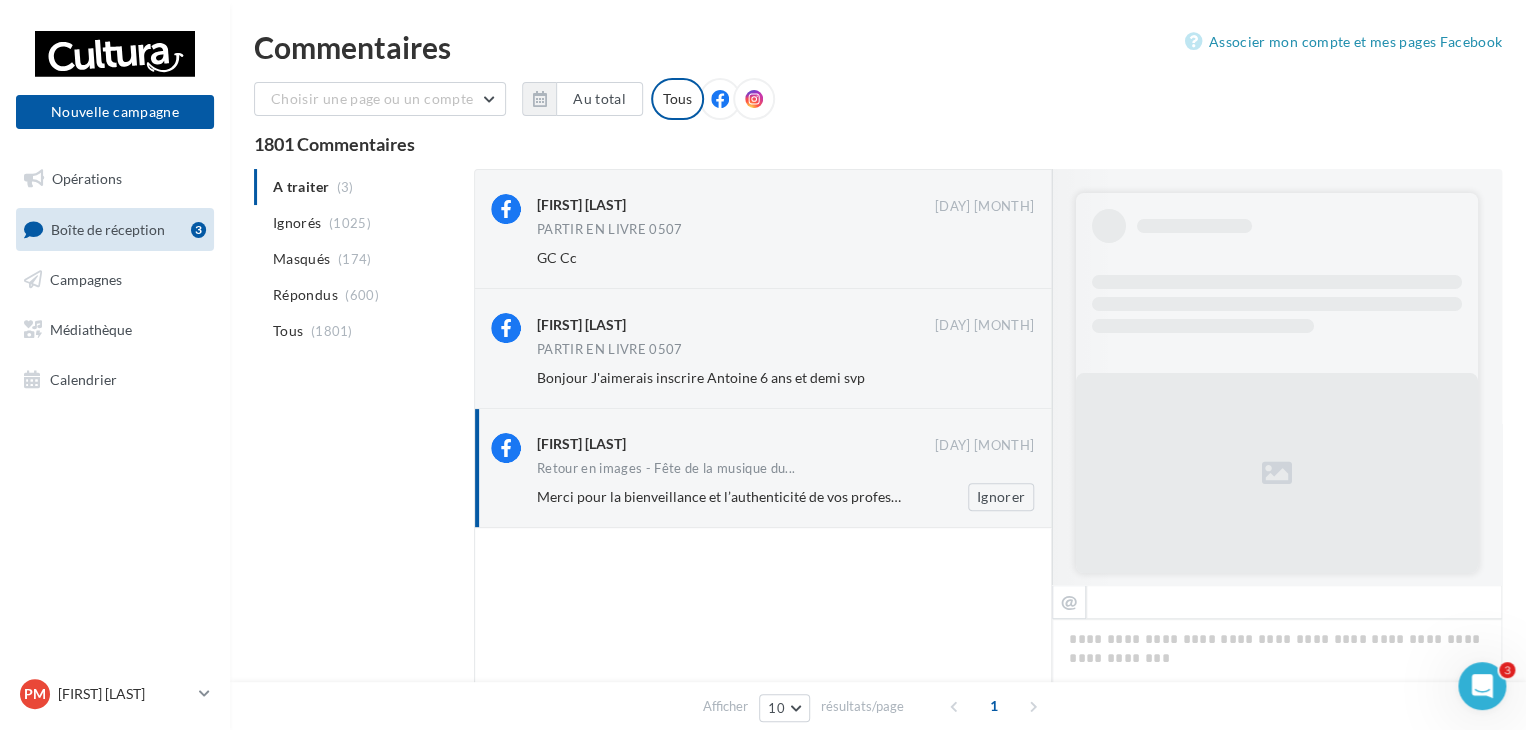click on "Merci pour la bienveillance et l’authenticité de vos professeurs, ça été une joie cette année d’être à vos côtés 🥰🙏🏼" at bounding box center [701, 377] 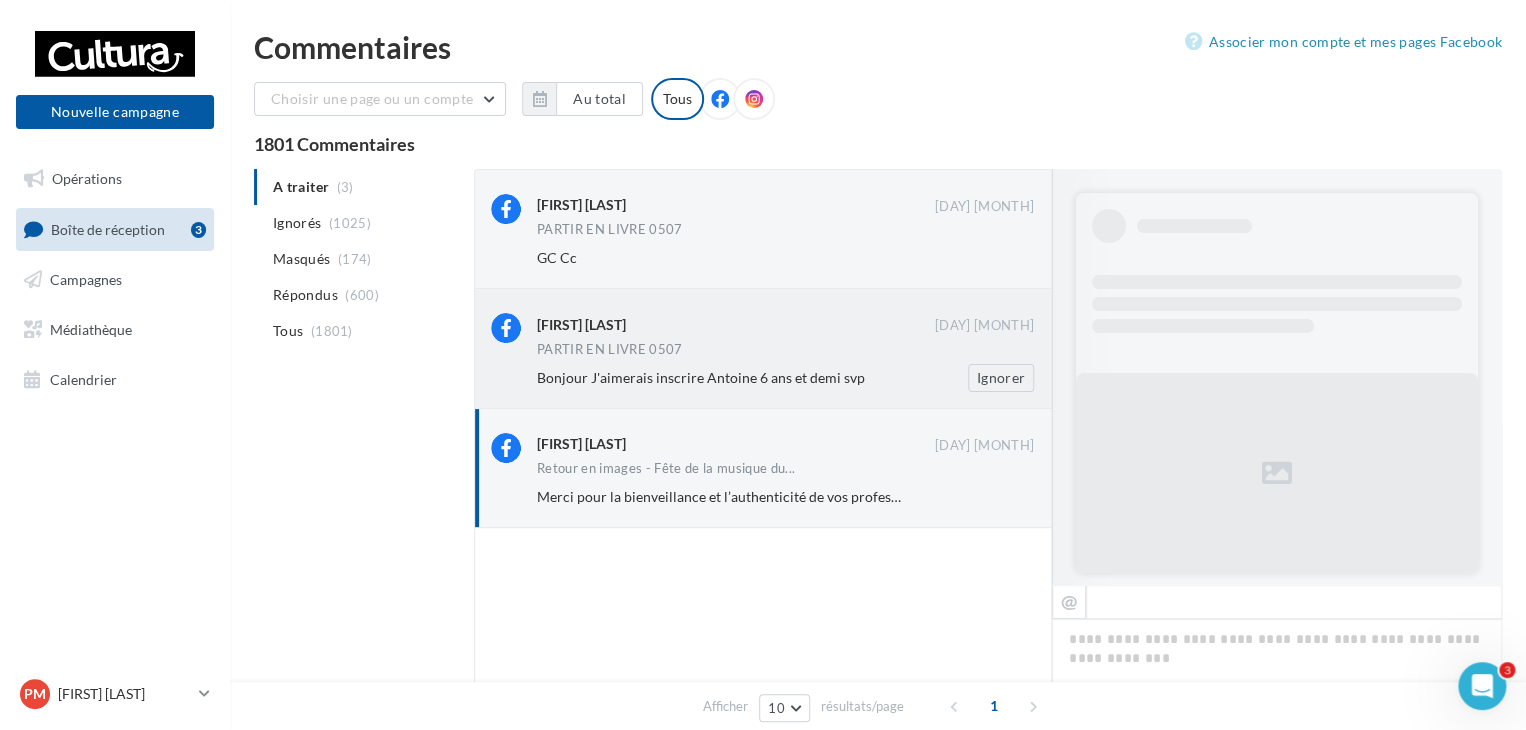 click on "PARTIR EN LIVRE 0507" at bounding box center [785, 351] 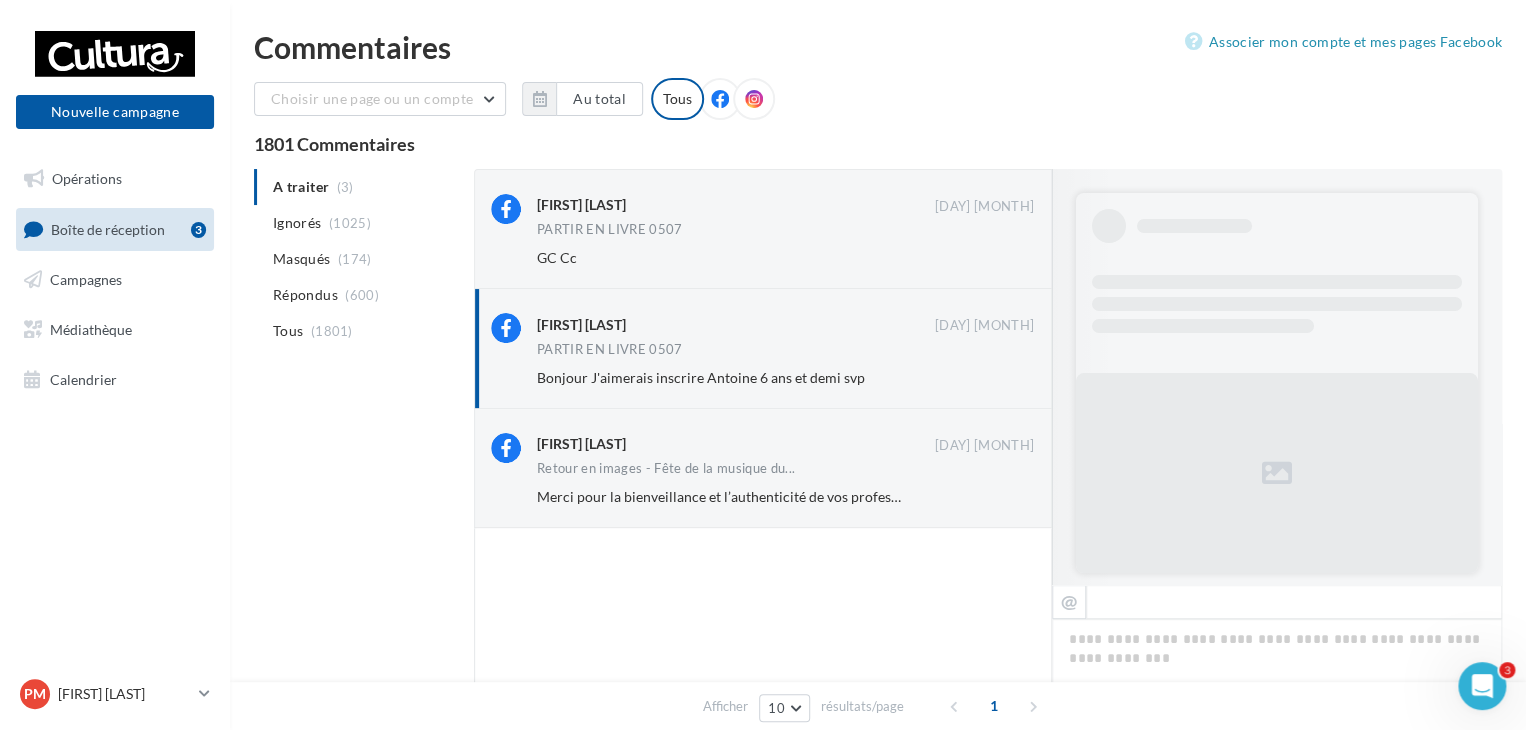click on "Boîte de réception
3" at bounding box center [115, 229] 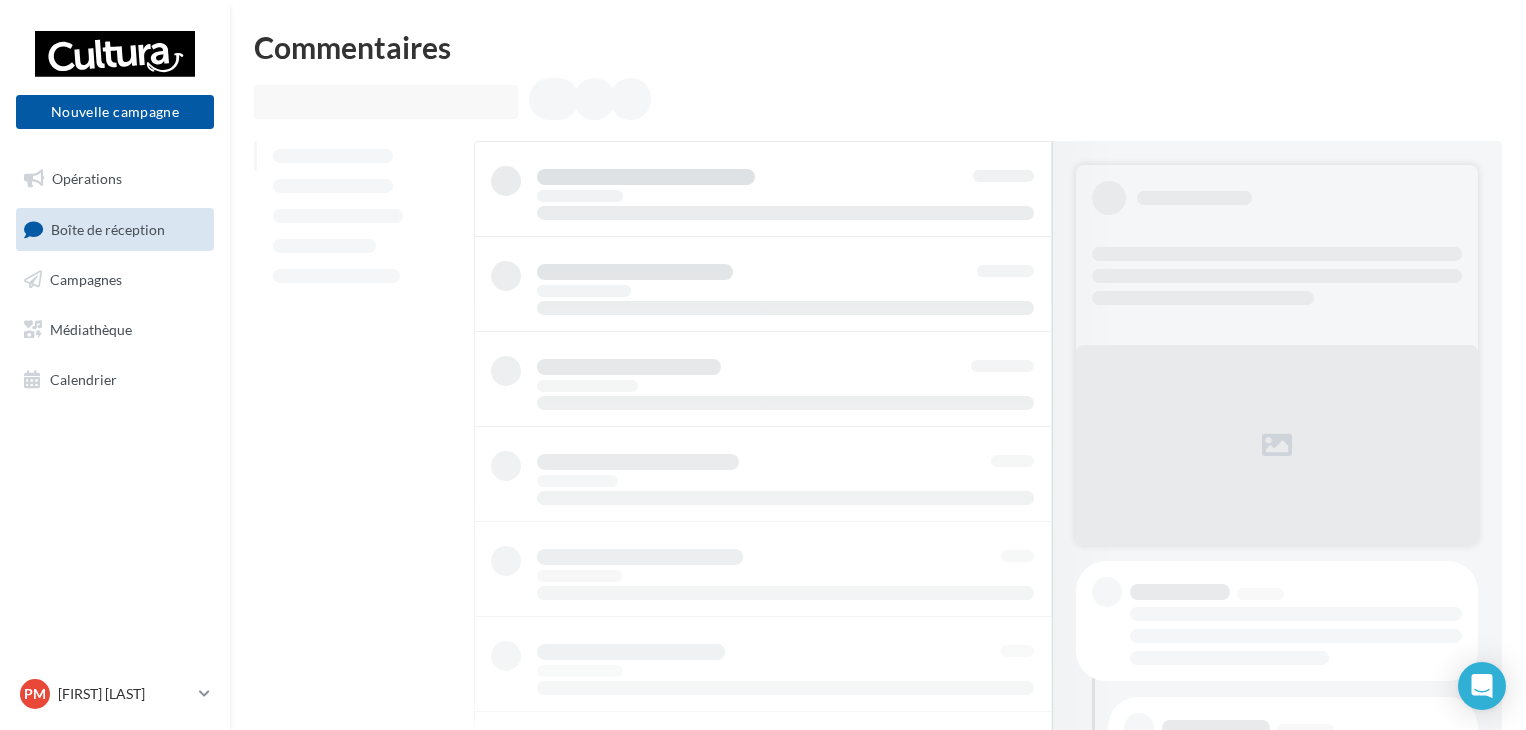scroll, scrollTop: 0, scrollLeft: 0, axis: both 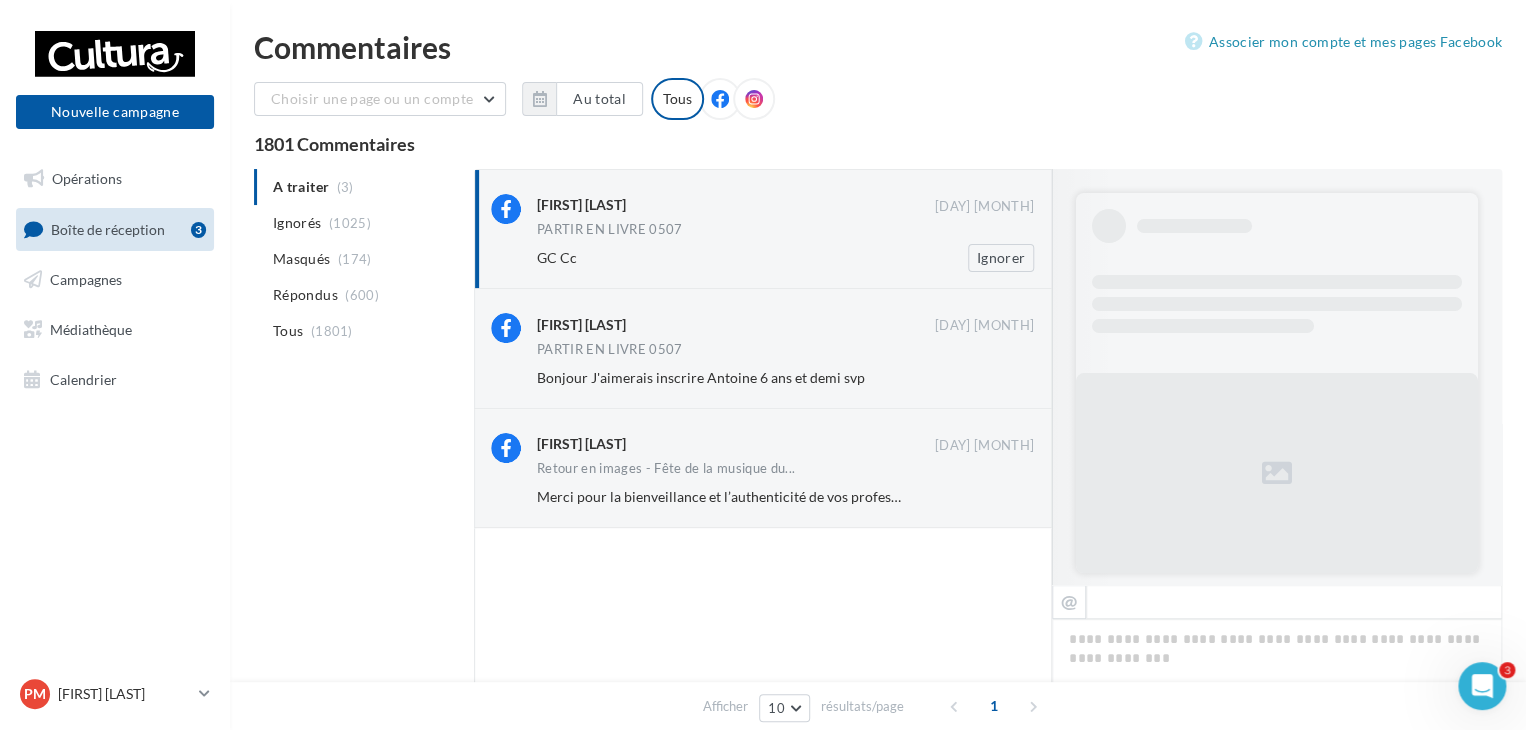 click on "GC Cc" at bounding box center [720, 258] 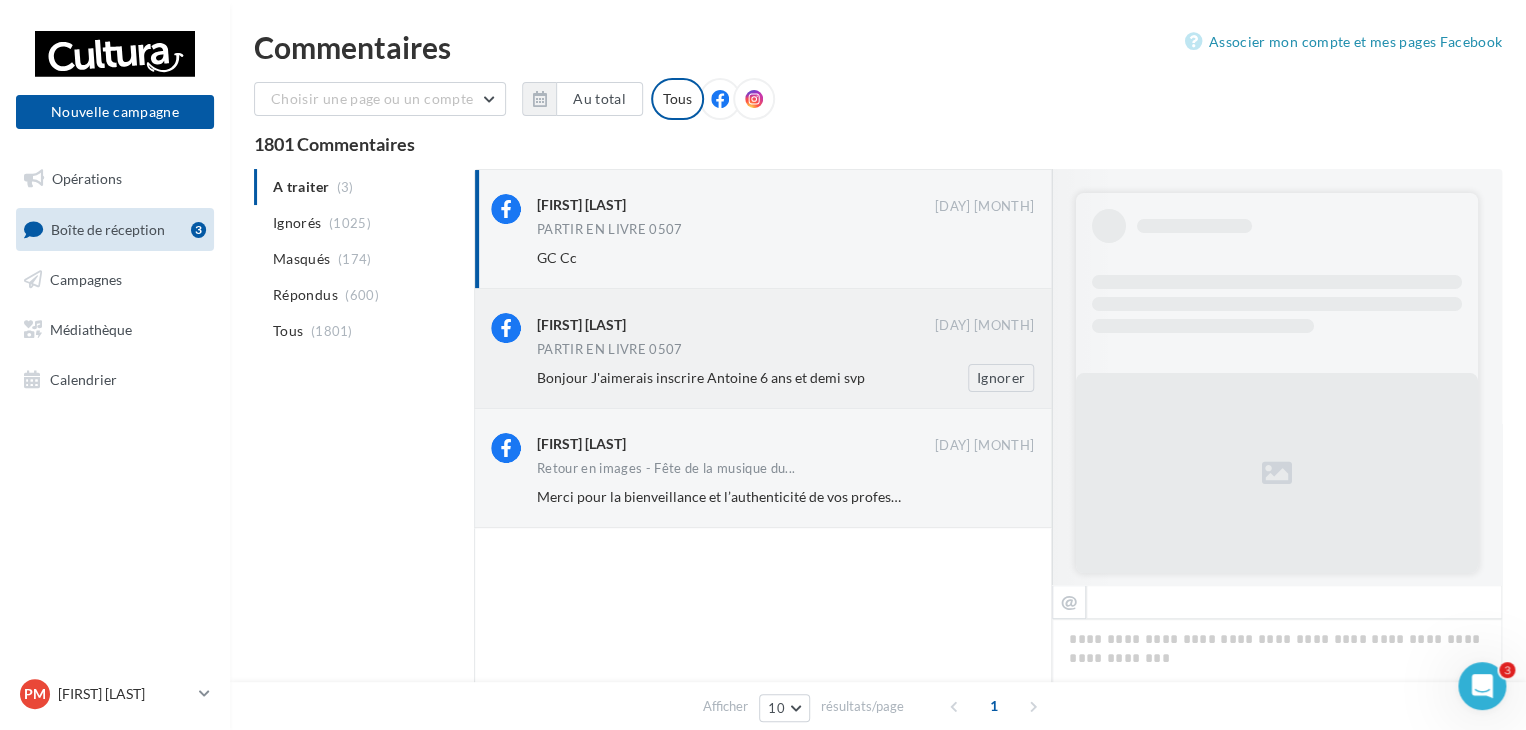 click on "[FIRST] [LAST]" at bounding box center (736, 323) 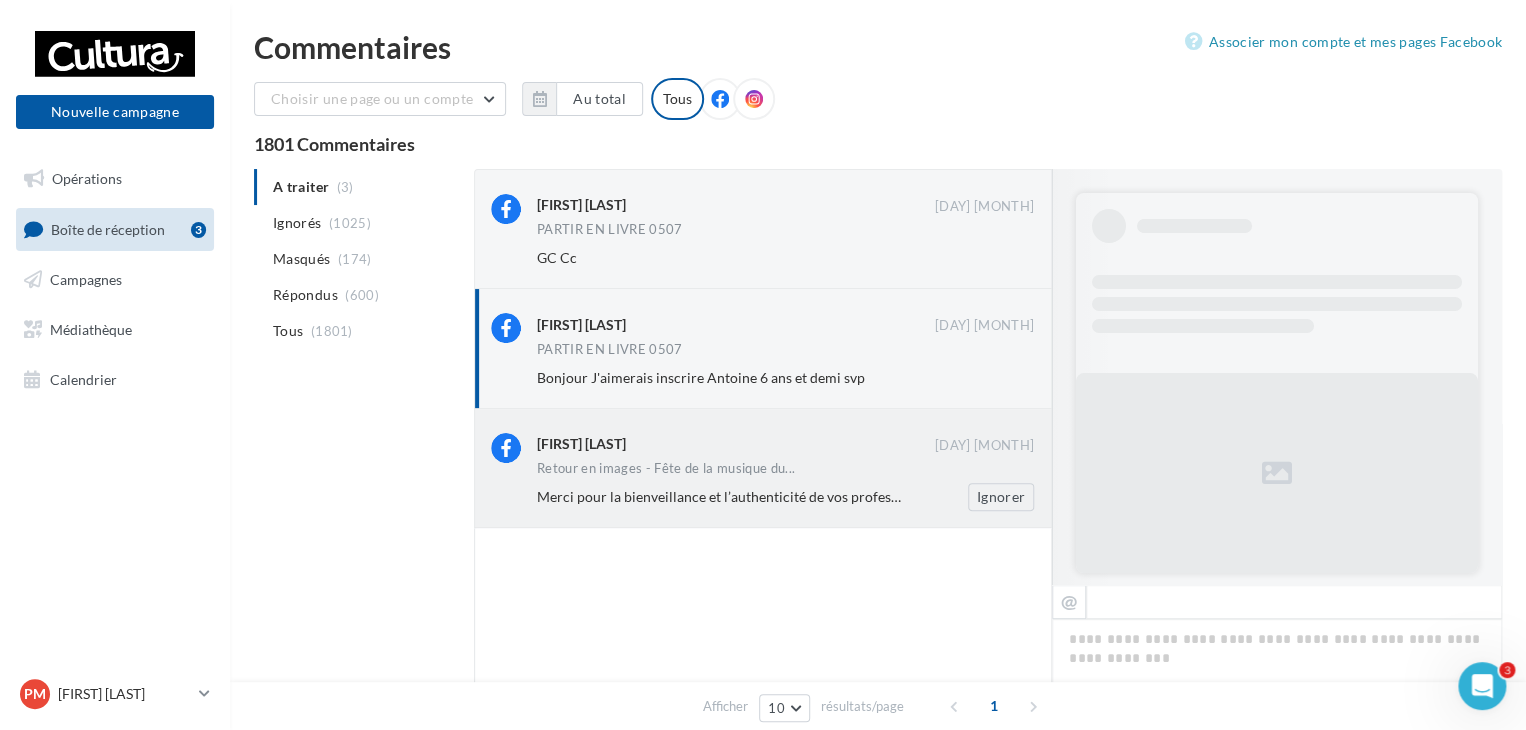 click on "[FIRST] [LAST]
[DATE]
Retour en images - Fête de la musique du...        Merci pour la bienveillance et l’authenticité de vos professeurs, ça été une joie cette année d’être à vos côtés 🥰🙏🏼
Ignorer" at bounding box center [785, 472] 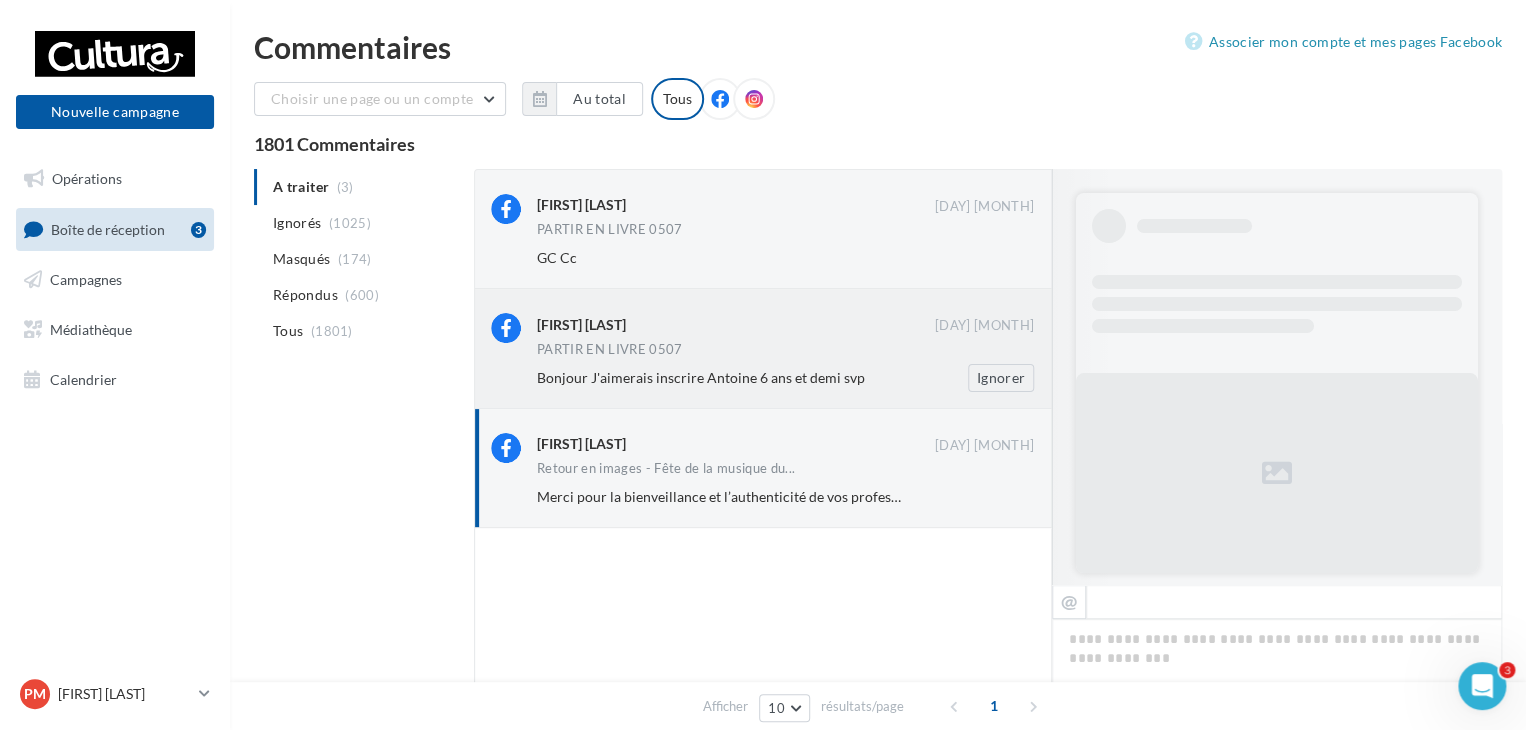 click on "Michel Carminati
28 juin
PARTIR EN LIVRE 0507
Bonjour
J'aimerais inscrire Antoine 6 ans et demi svp
Ignorer" at bounding box center (763, 348) 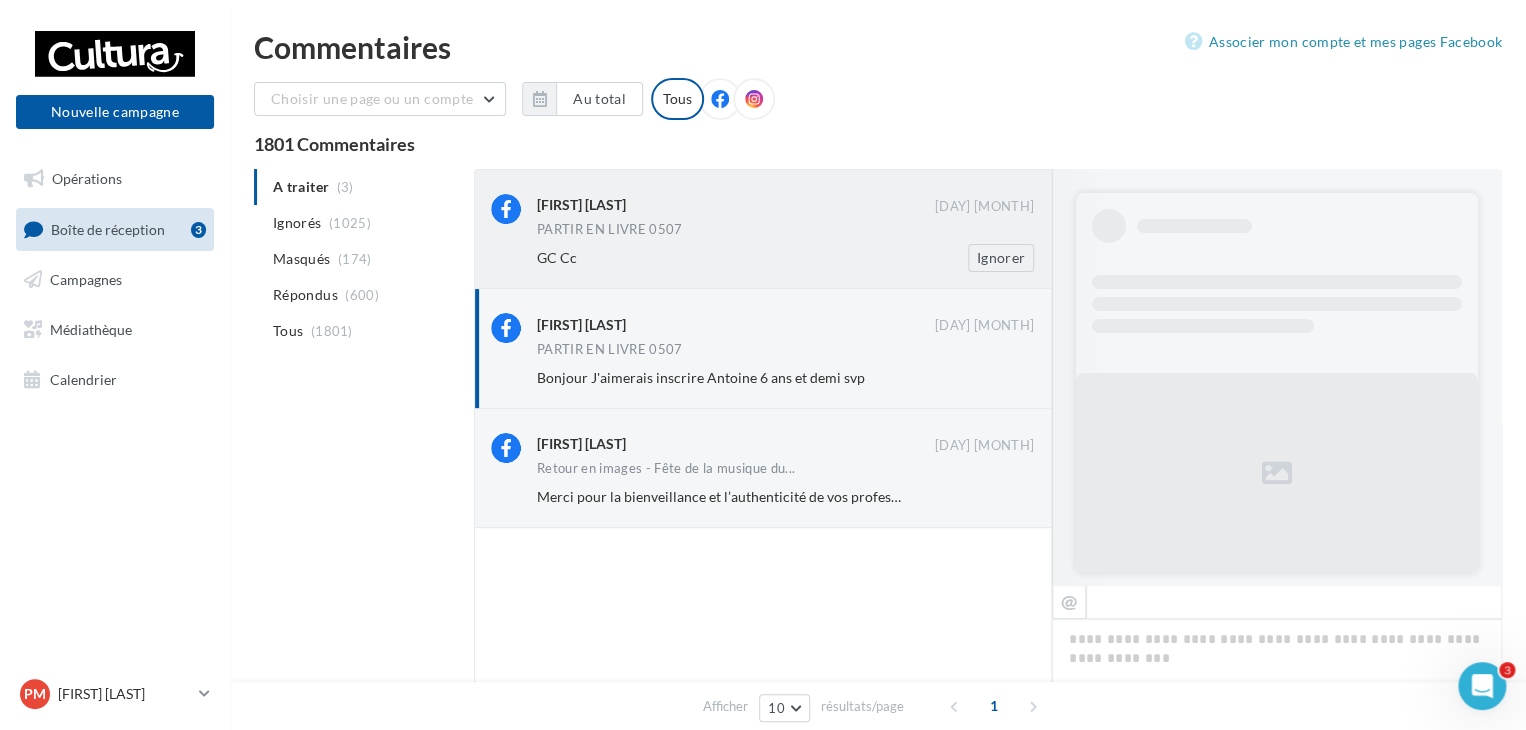 click on "GC Cc" at bounding box center (720, 258) 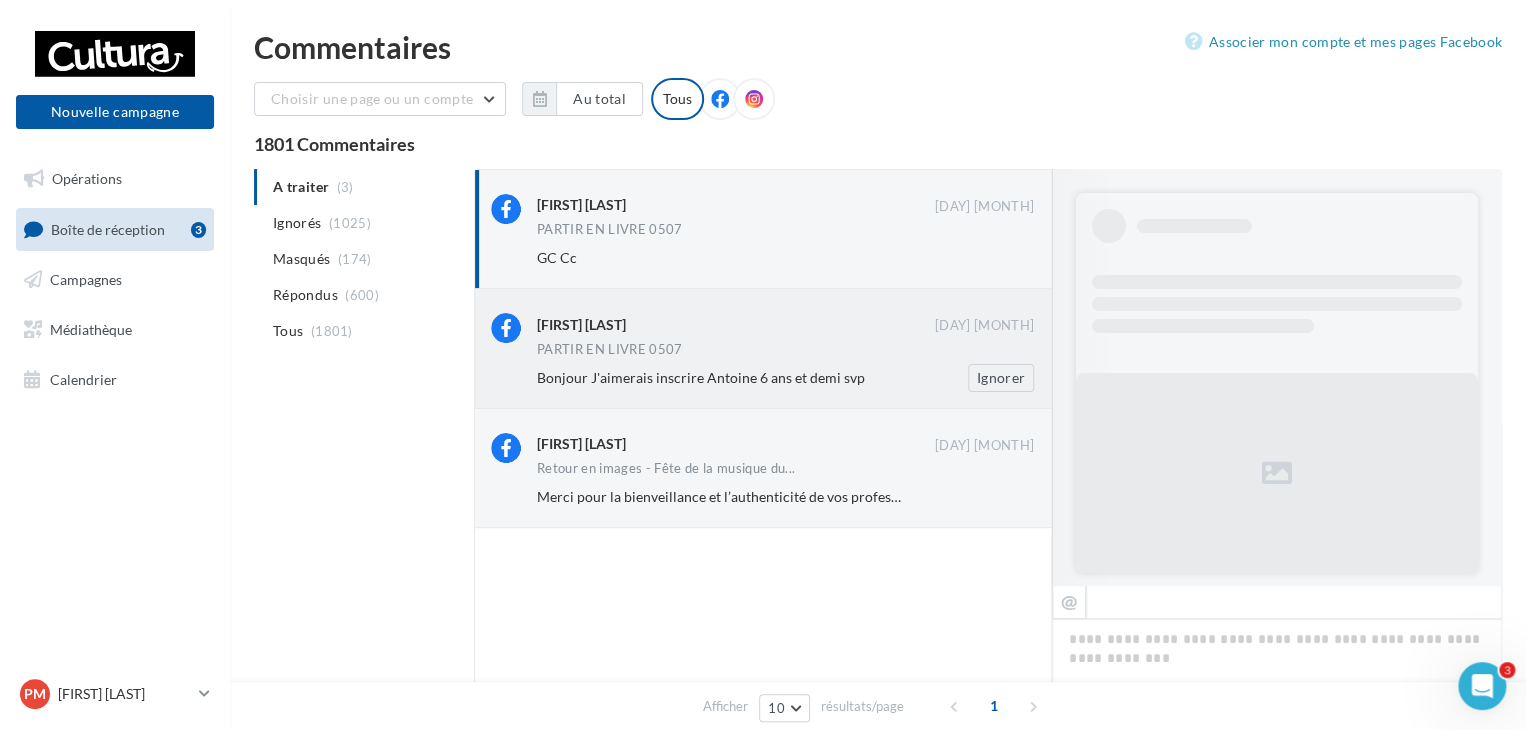click on "[FIRST] [LAST]" at bounding box center (736, 323) 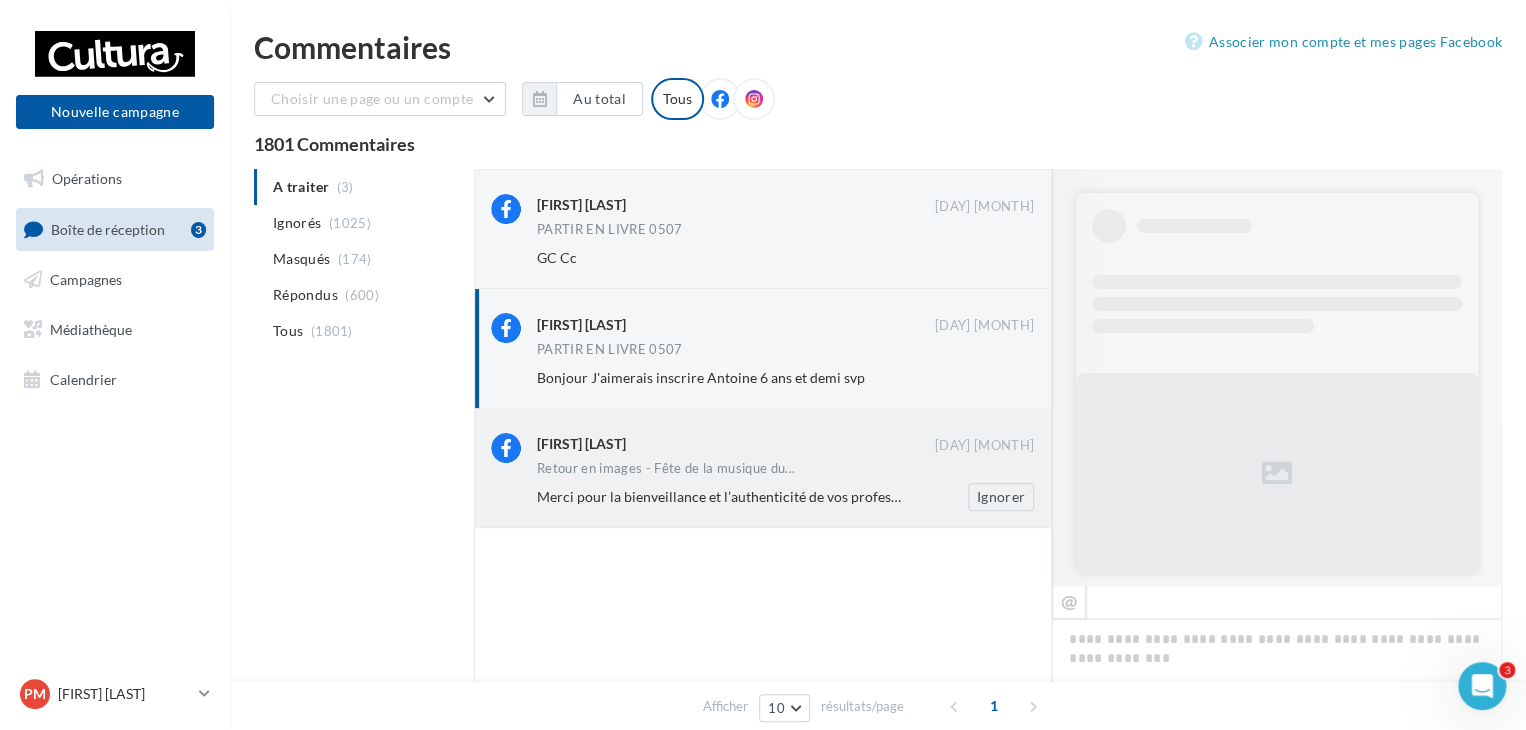 click on "[FIRST] [LAST]
[DATE]
Retour en images - Fête de la musique du...        Merci pour la bienveillance et l’authenticité de vos professeurs, ça été une joie cette année d’être à vos côtés 🥰🙏🏼
Ignorer" at bounding box center (763, 468) 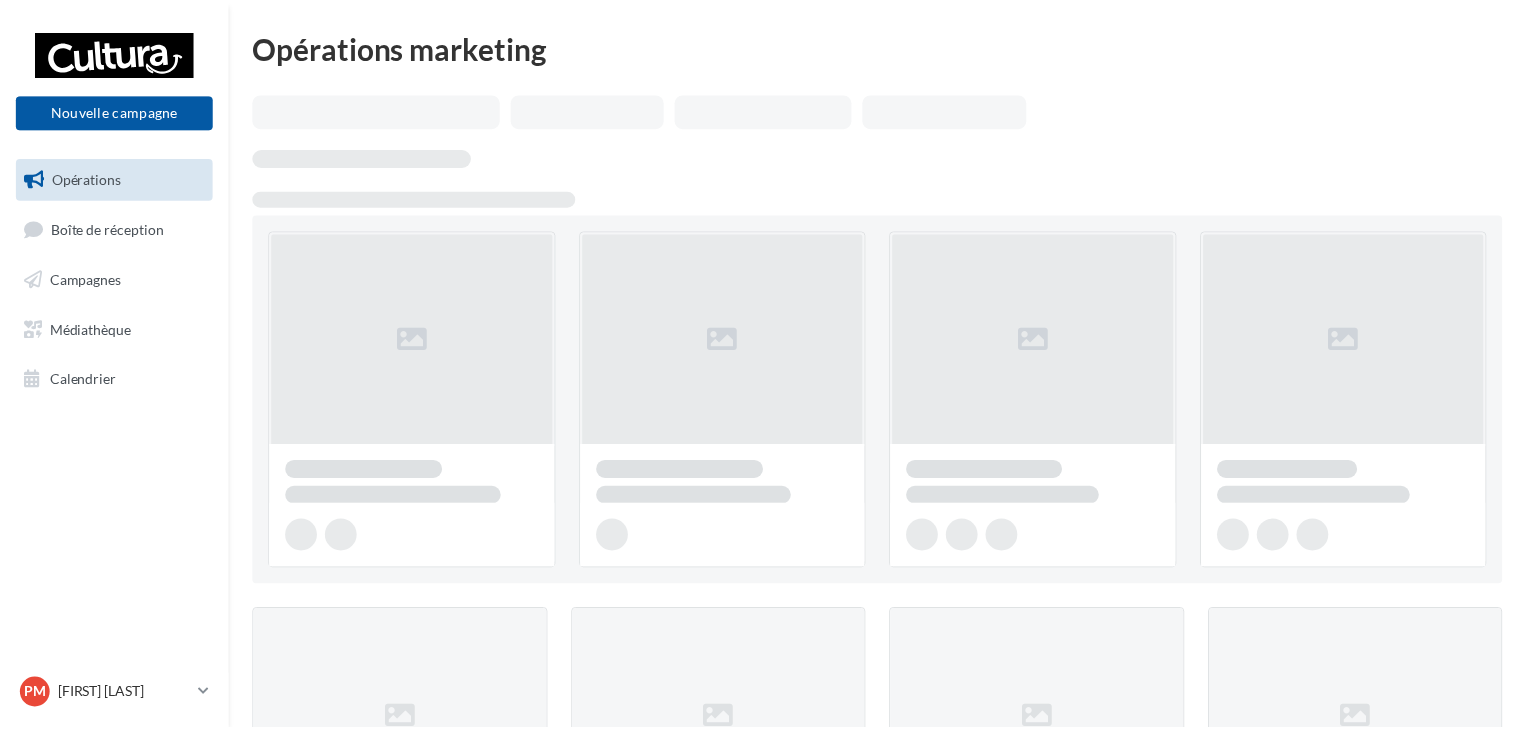 scroll, scrollTop: 0, scrollLeft: 0, axis: both 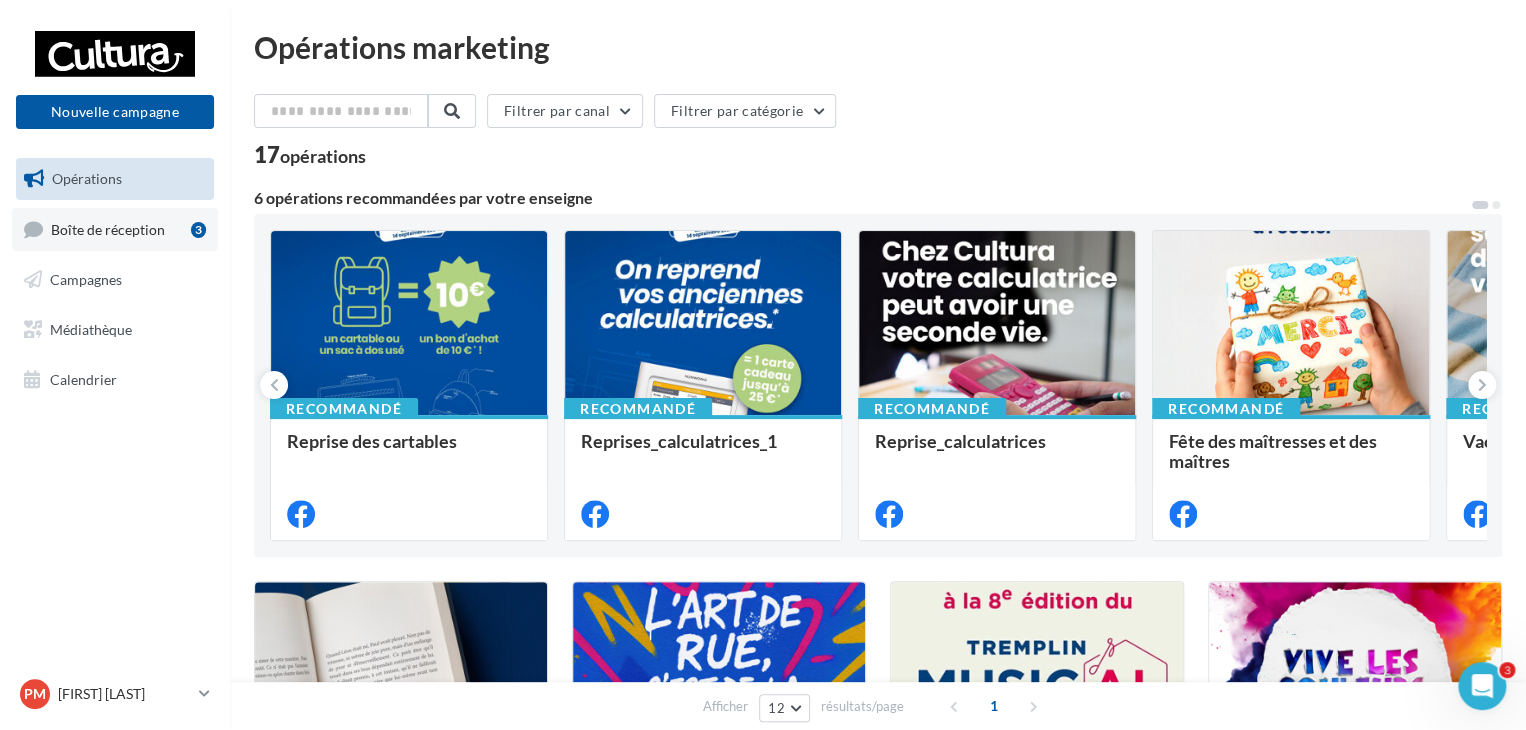 click on "Boîte de réception" at bounding box center (108, 228) 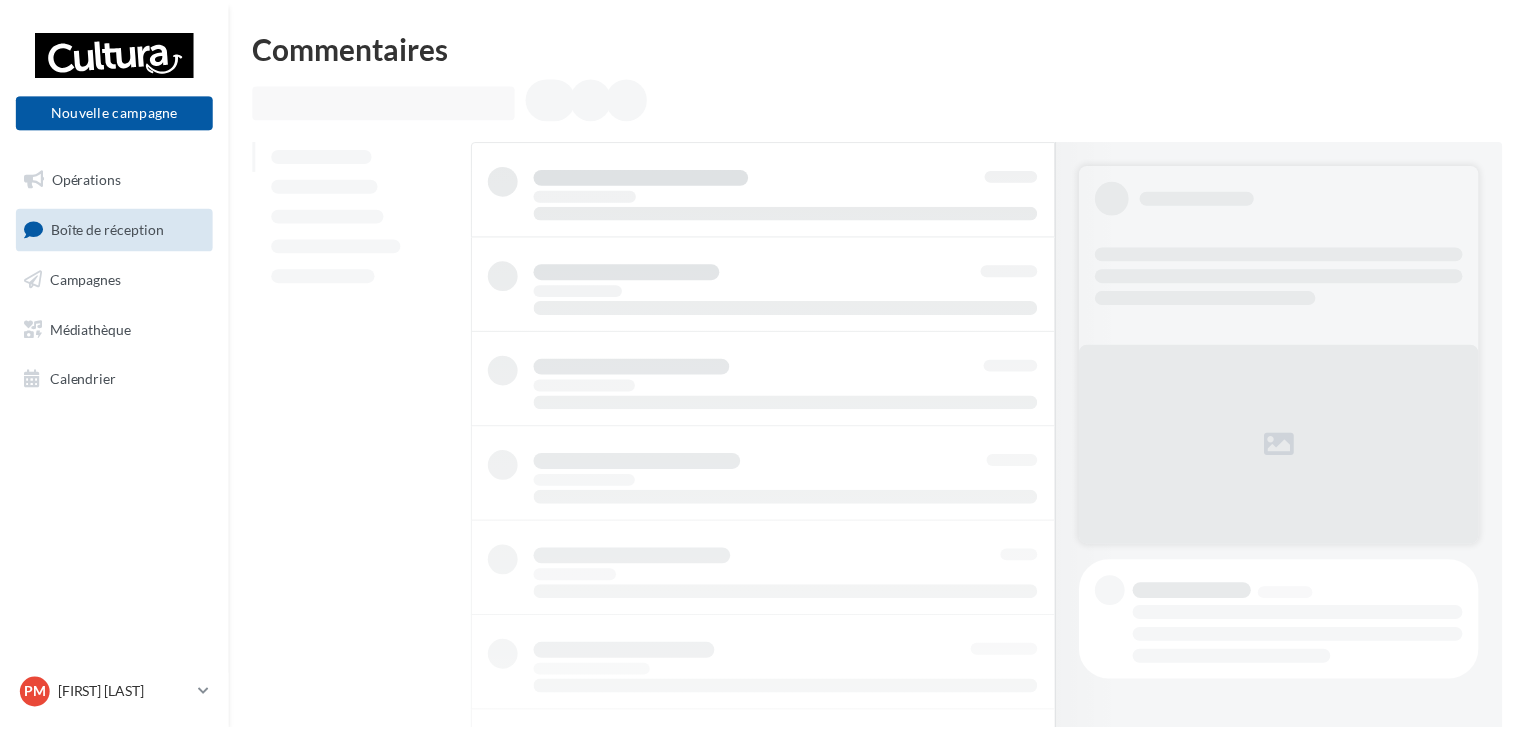 scroll, scrollTop: 0, scrollLeft: 0, axis: both 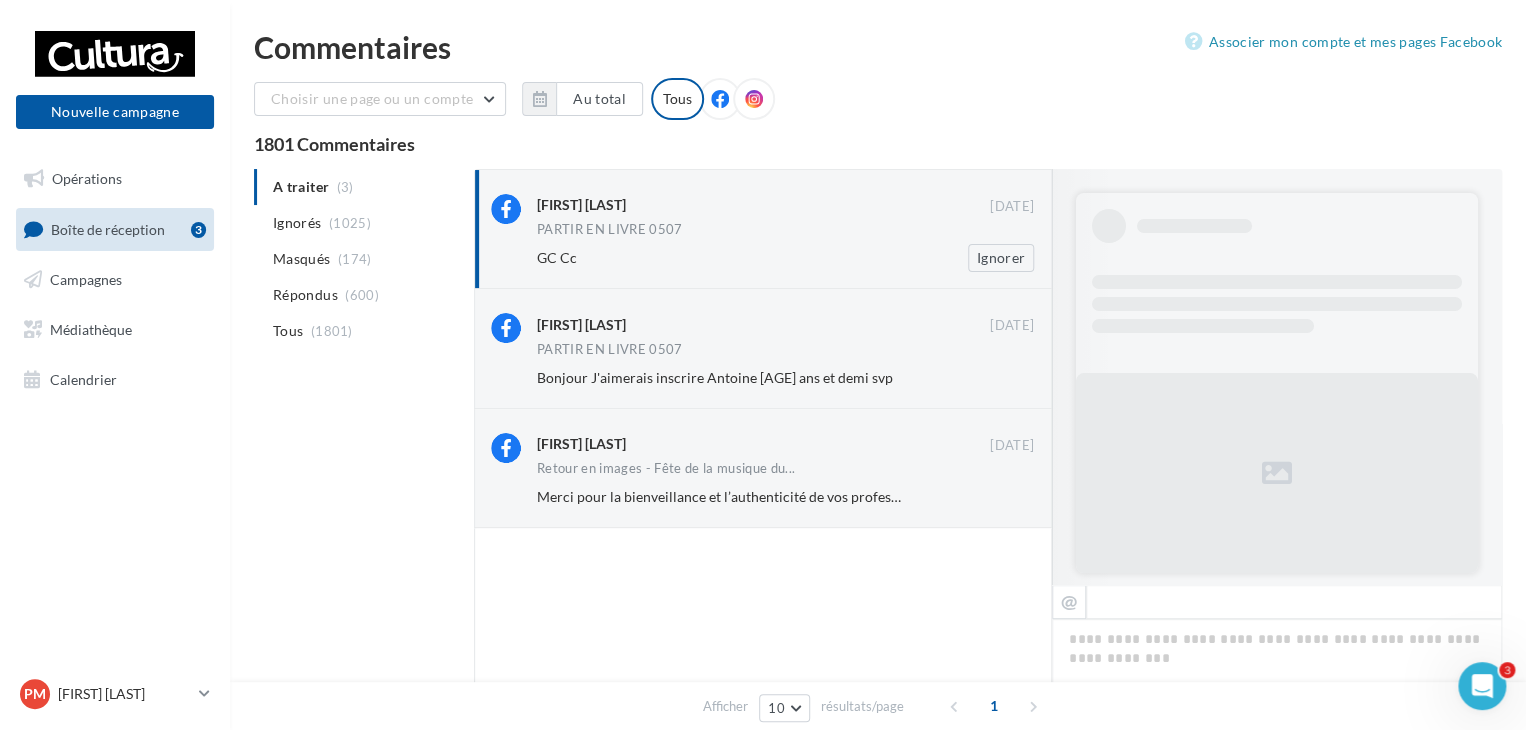 click on "PARTIR EN LIVRE 0507" at bounding box center (610, 229) 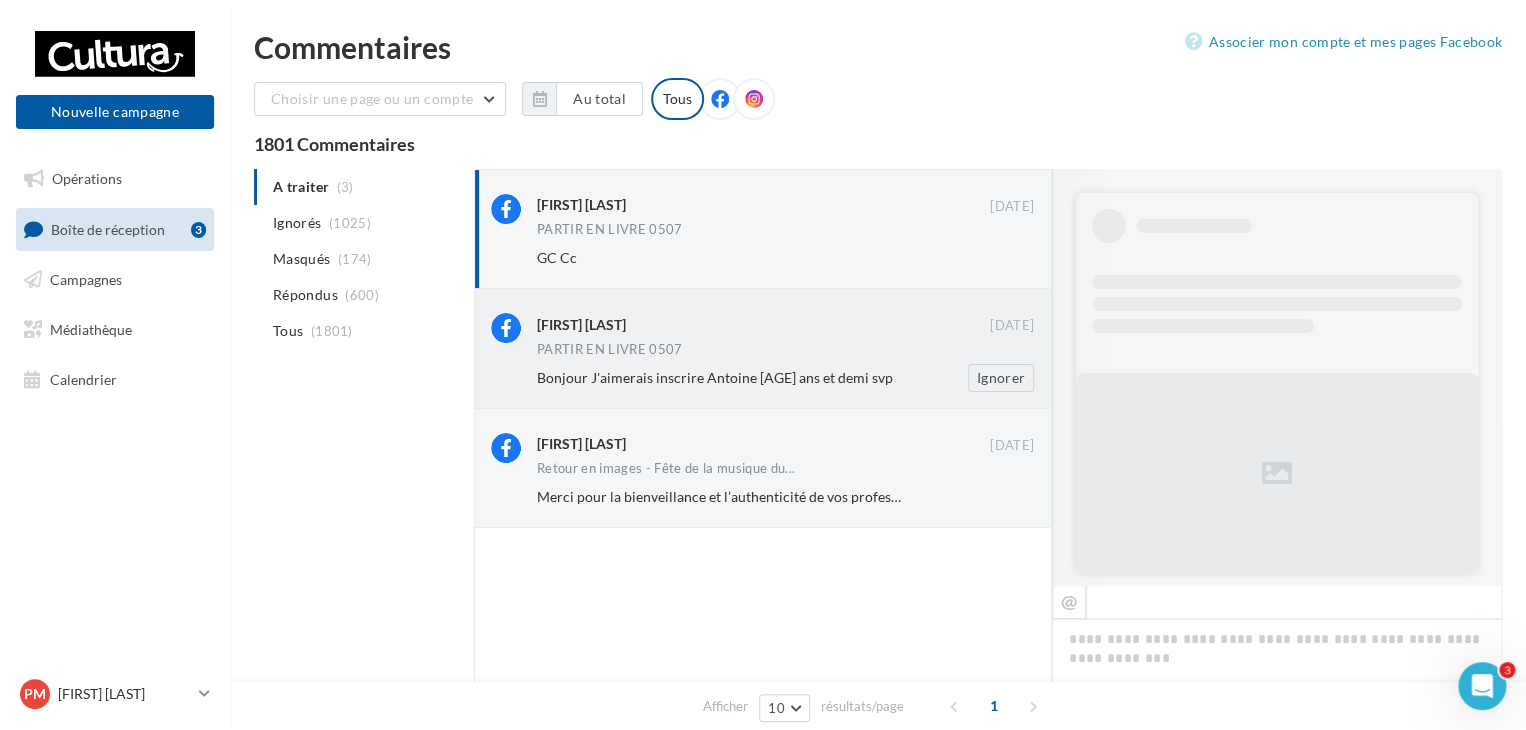click on "[FIRST] [LAST]" at bounding box center [763, 325] 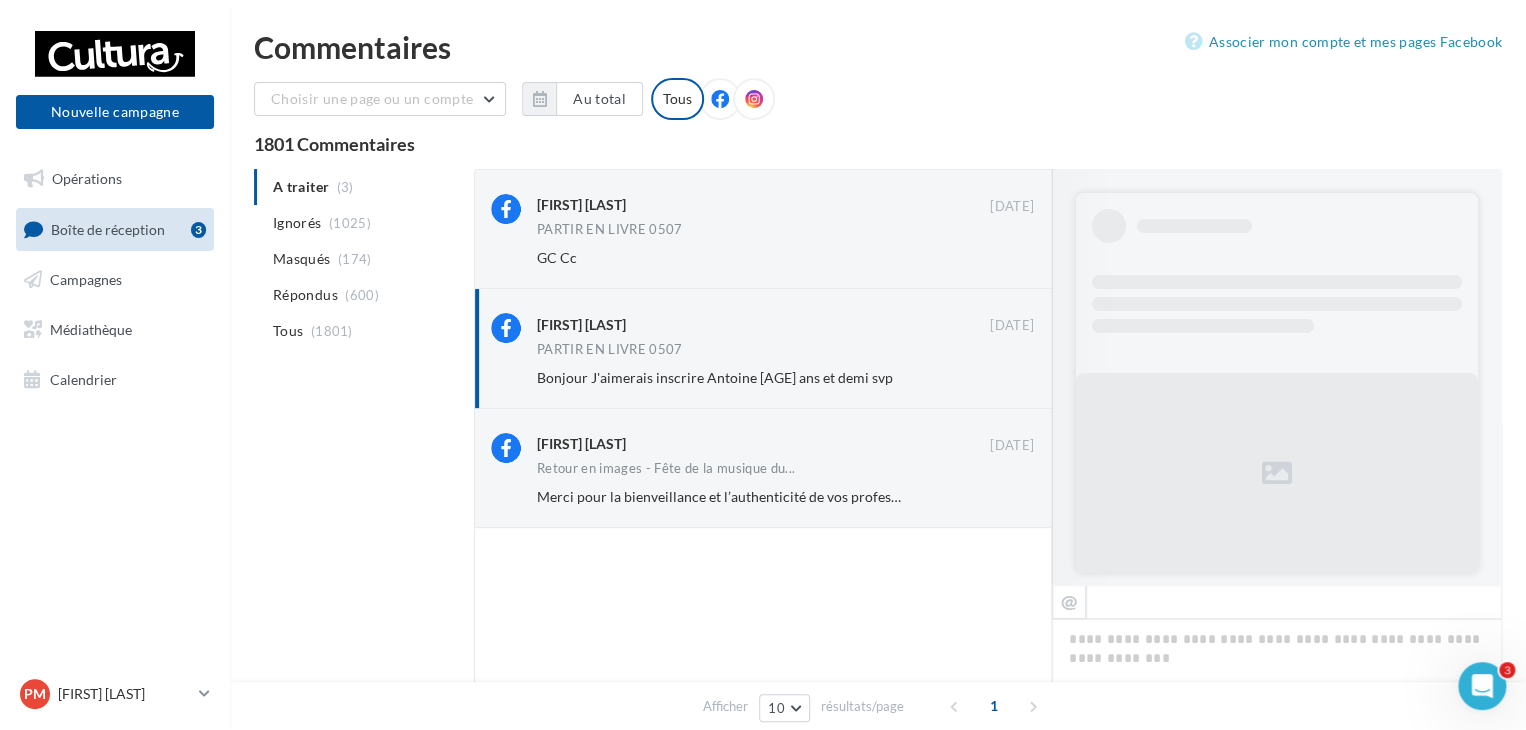 click on "A traiter
(3)
Ignorés
(1025)
Masqués
(174)
Répondus
(600)
Tous
(1801)" at bounding box center [360, 259] 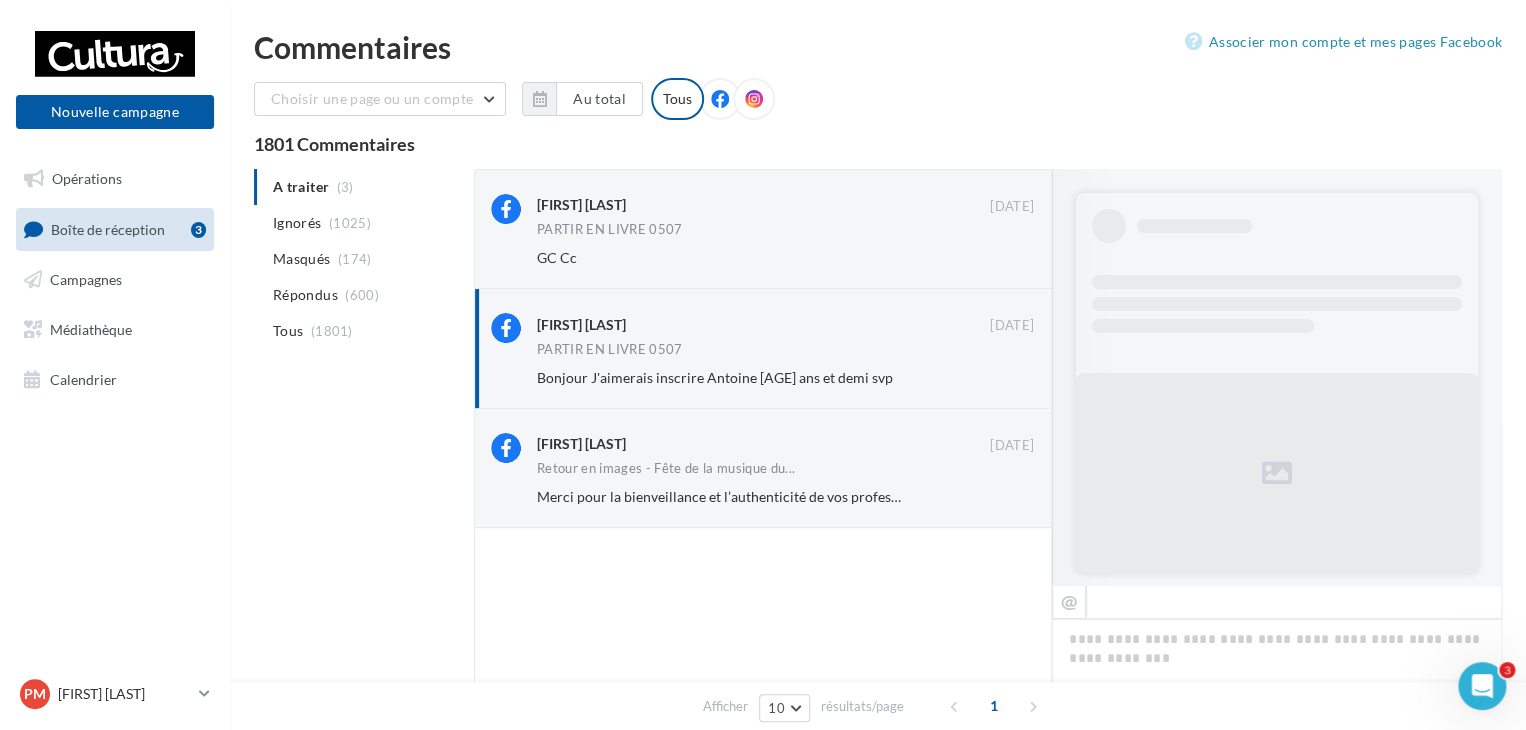 click at bounding box center [720, 99] 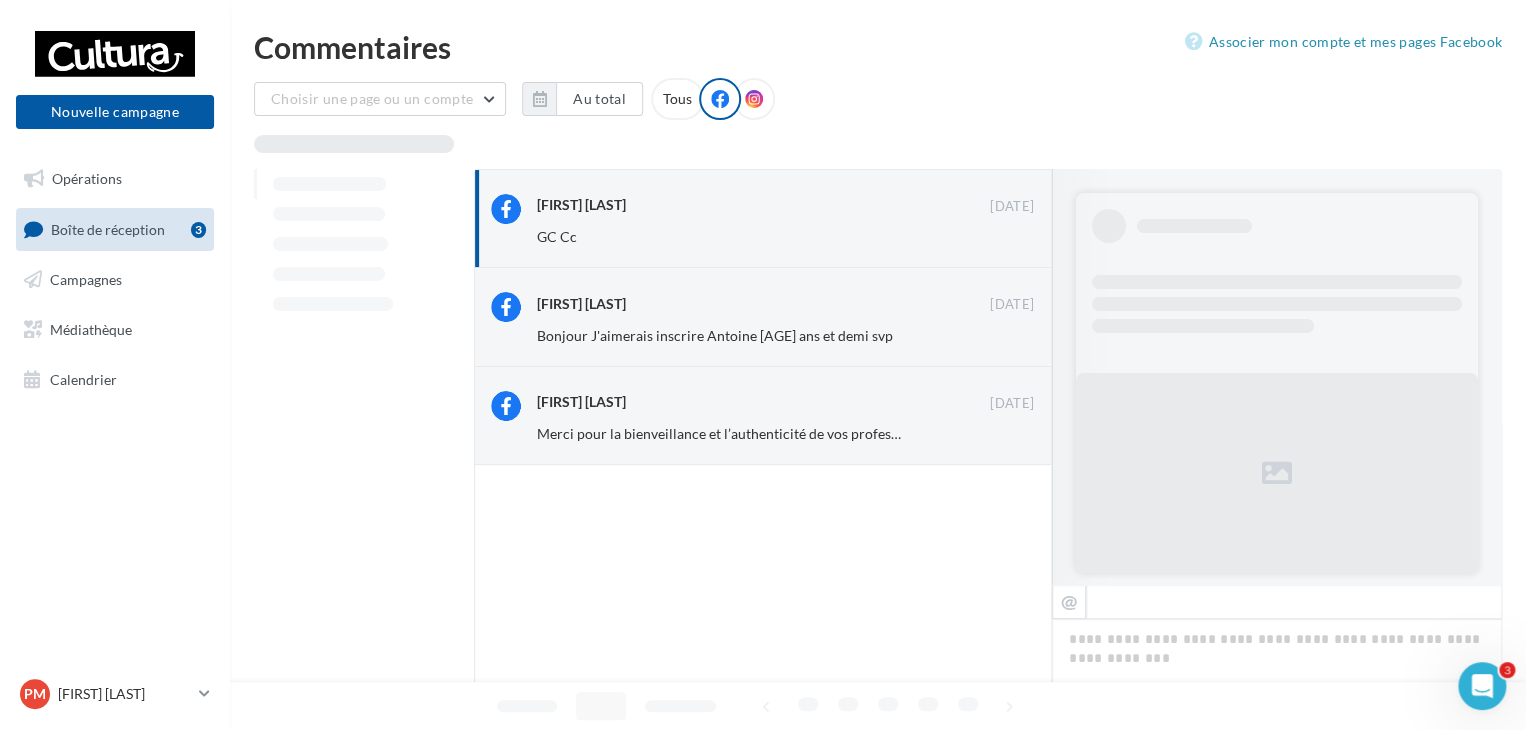 scroll, scrollTop: 0, scrollLeft: 0, axis: both 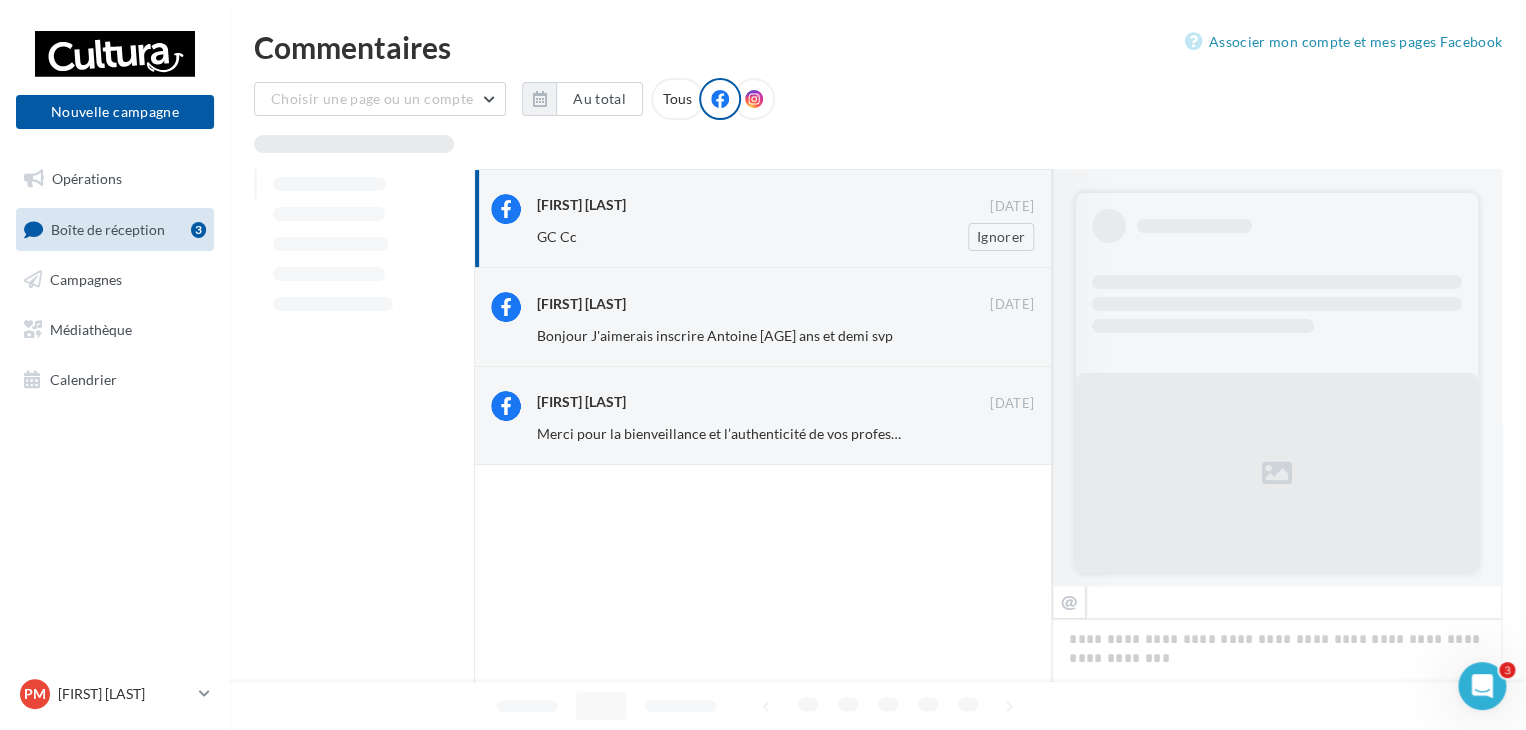 click on "[FIRST] [LAST]" at bounding box center [763, 204] 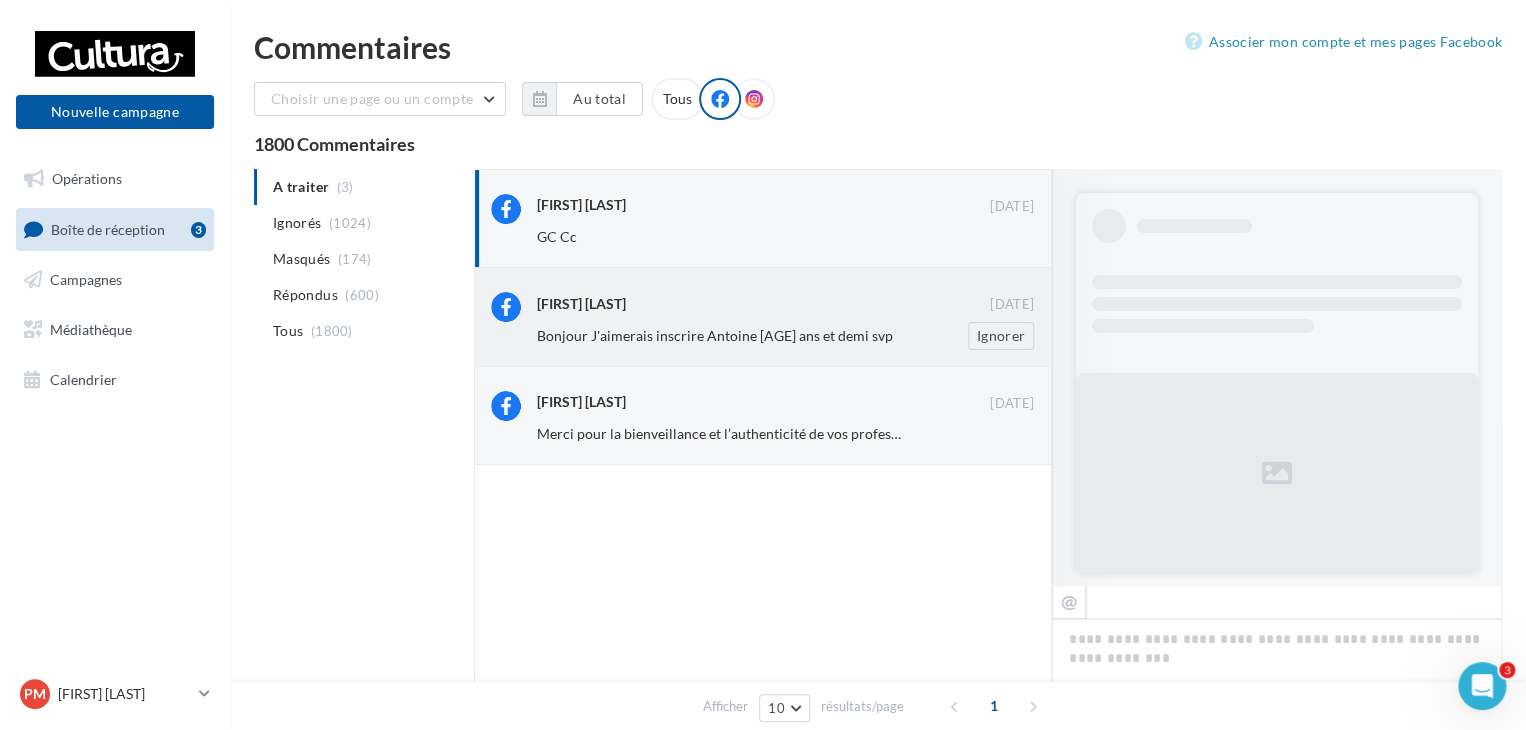 click on "[FIRST] [LAST]" at bounding box center (763, 304) 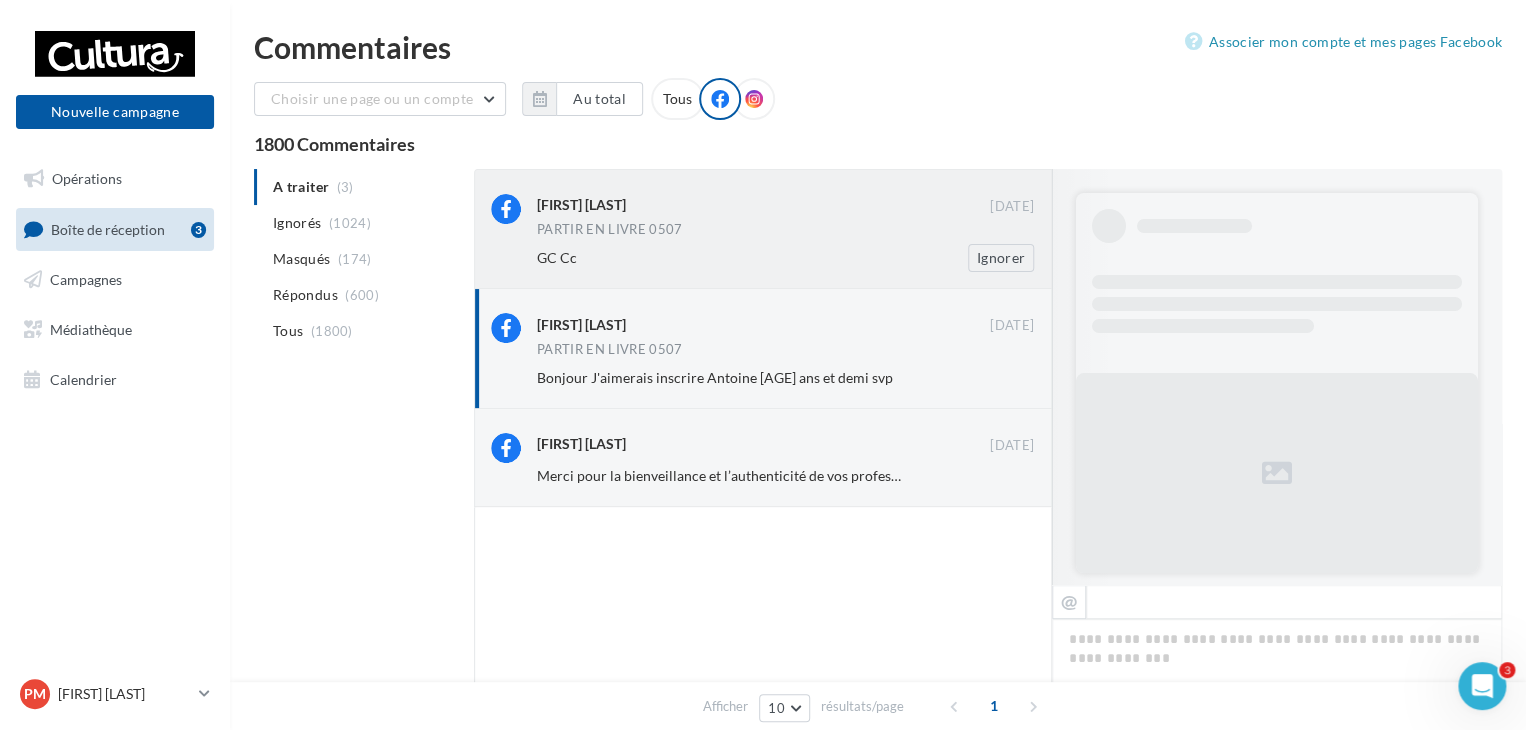 click on "GC Cc" at bounding box center [720, 258] 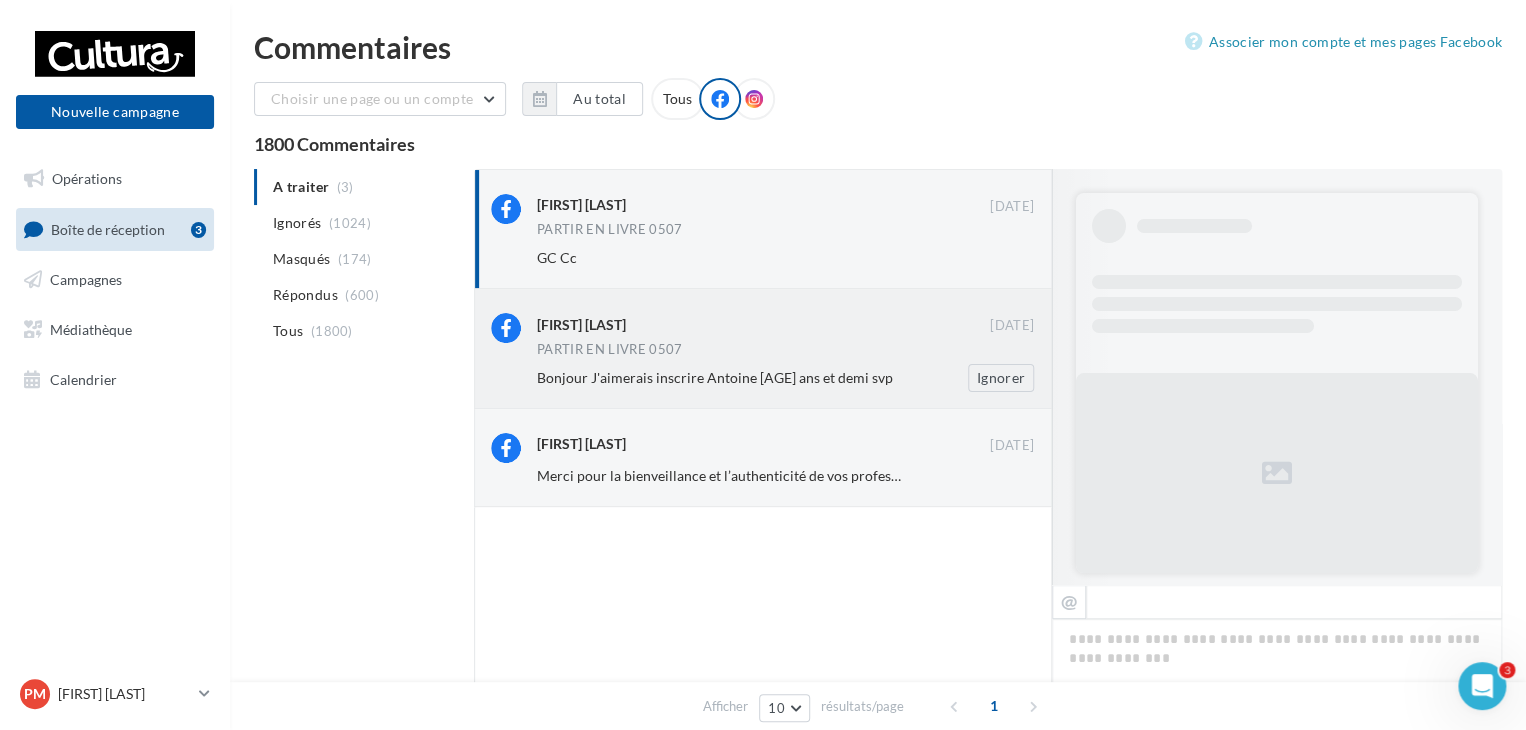 click on "PARTIR EN LIVRE 0507" at bounding box center [610, 349] 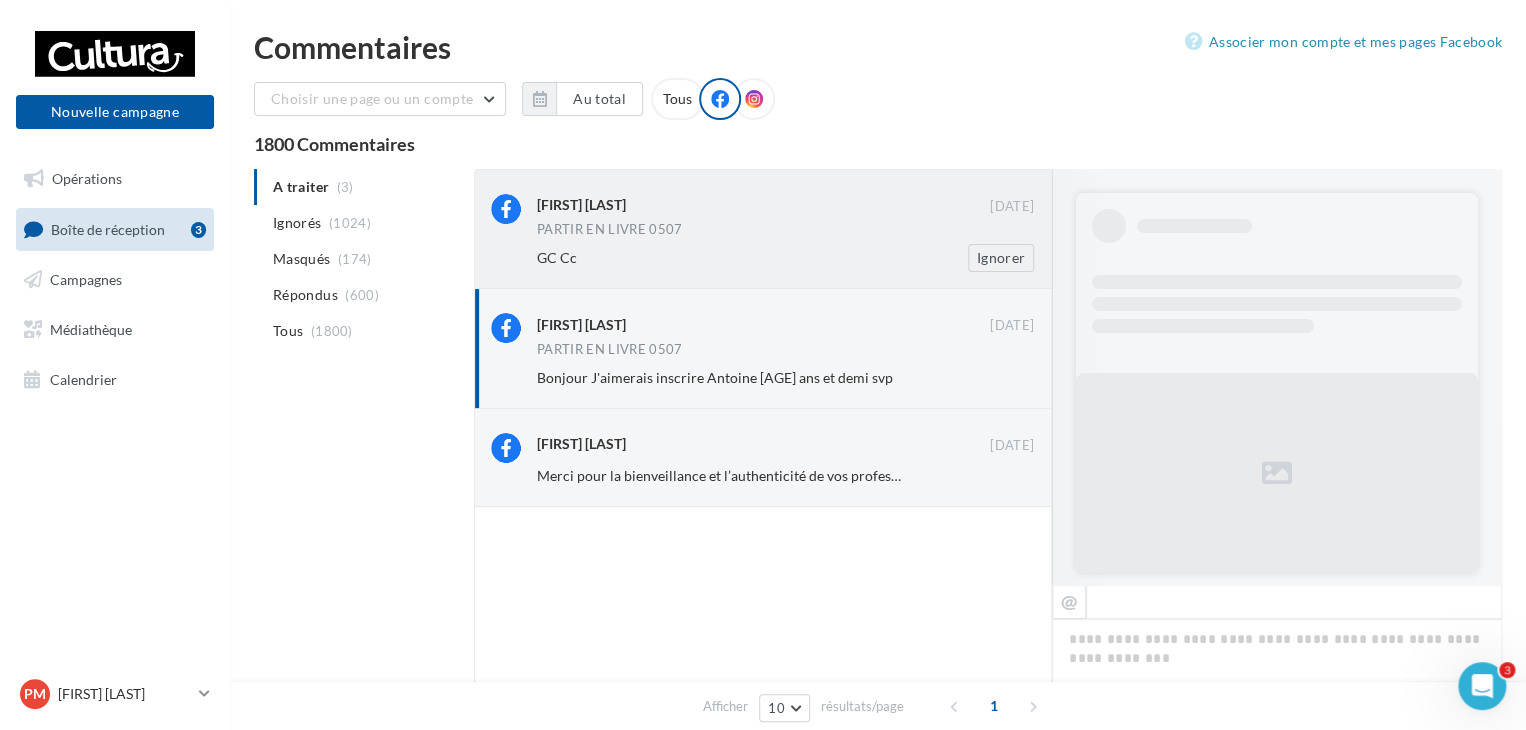 click on "GC Cc
Ignorer" at bounding box center [793, 258] 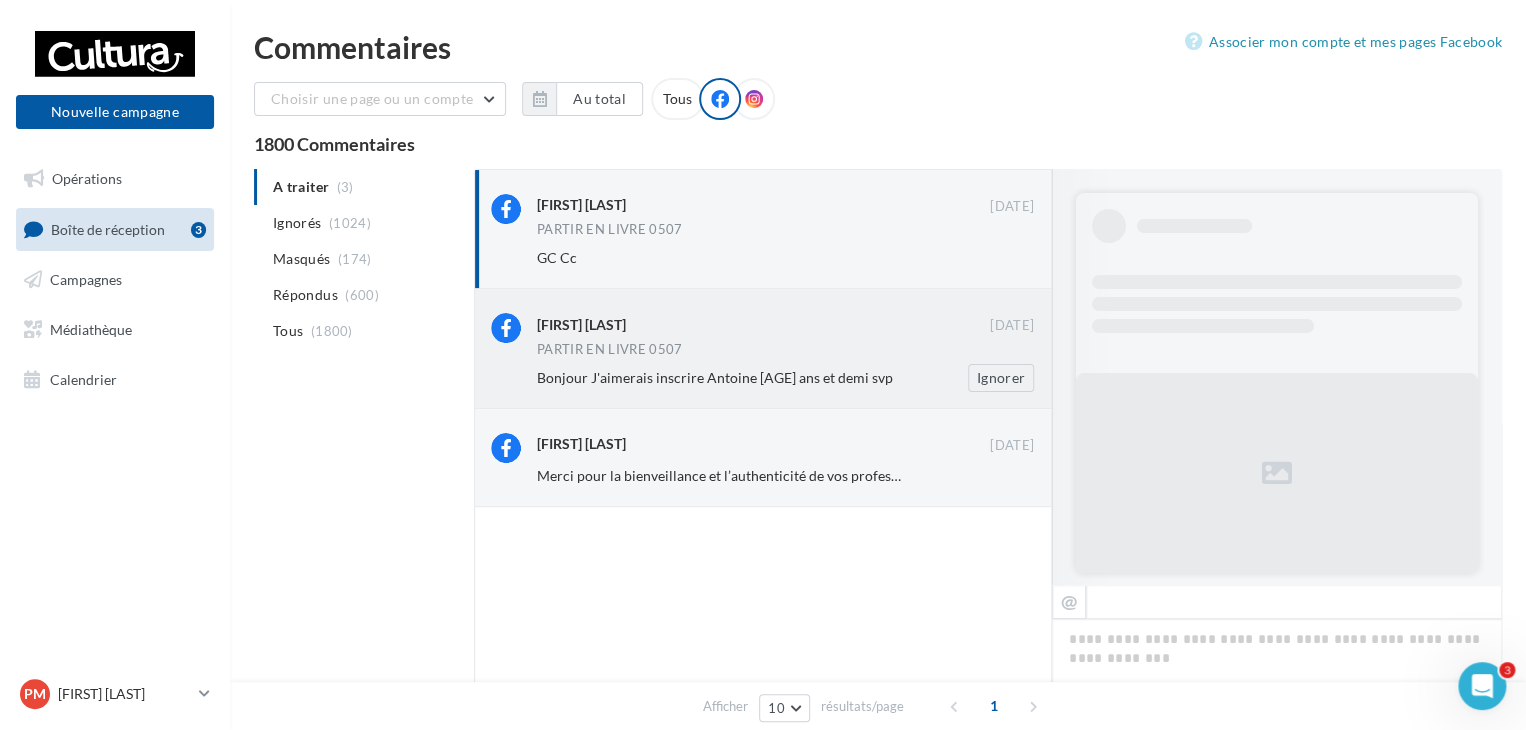 click on "[FIRST] [LAST]" at bounding box center (763, 323) 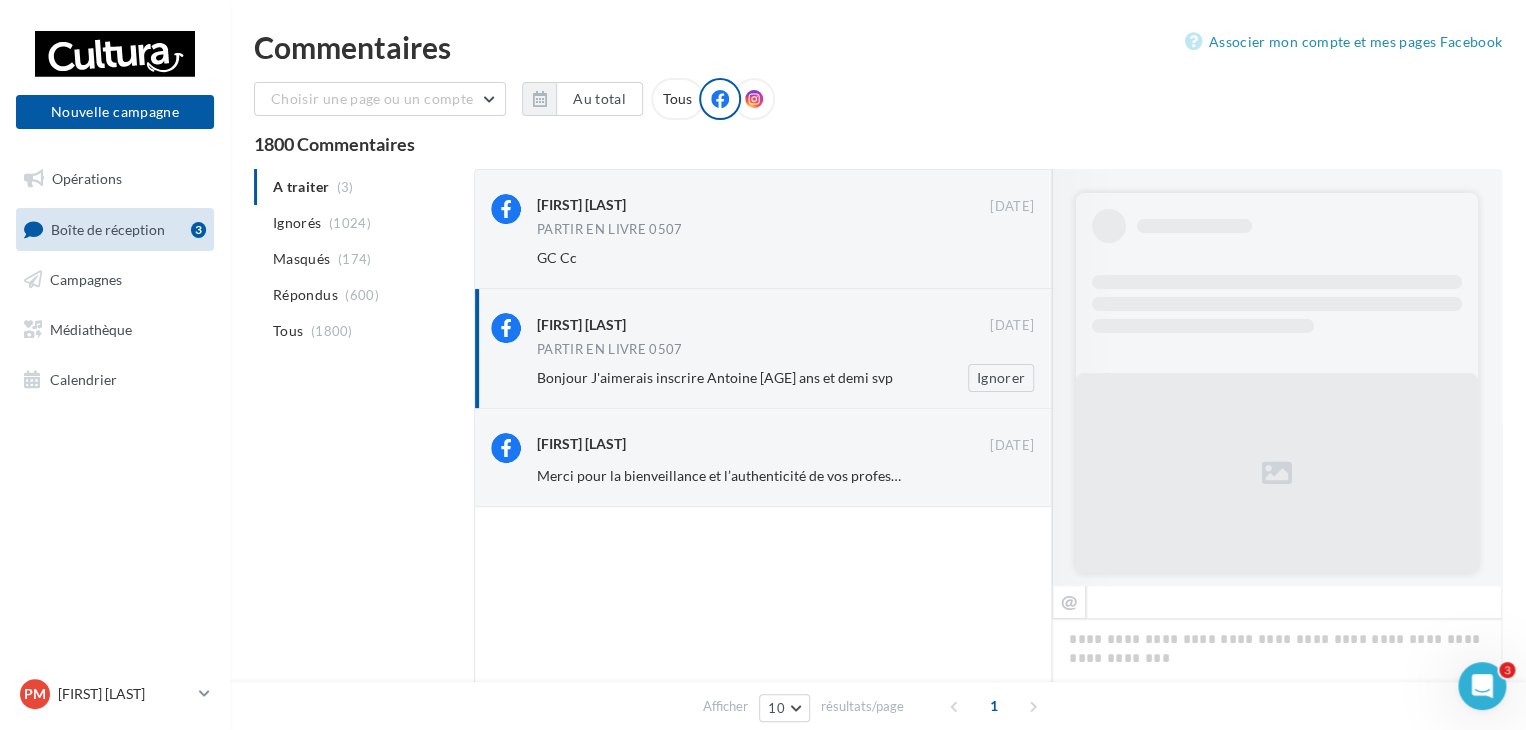 click on "[FIRST] [LAST]" at bounding box center [763, 325] 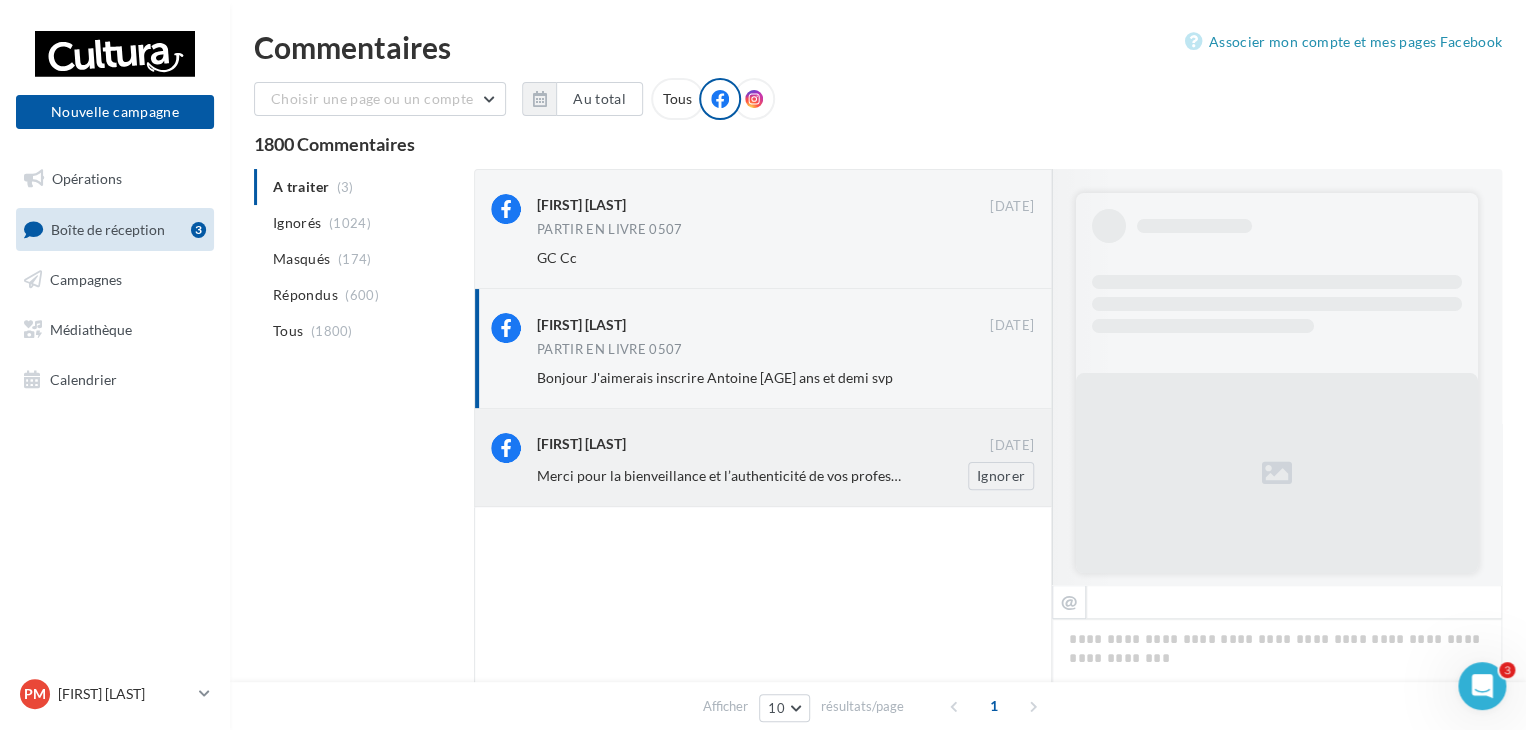 click on "[FIRST] [LAST]
[DATE]
Merci pour la bienveillance et l’authenticité de vos professeurs, ça été une joie cette année d’être à vos côtés 🥰🙏🏼
Ignorer" at bounding box center [763, 457] 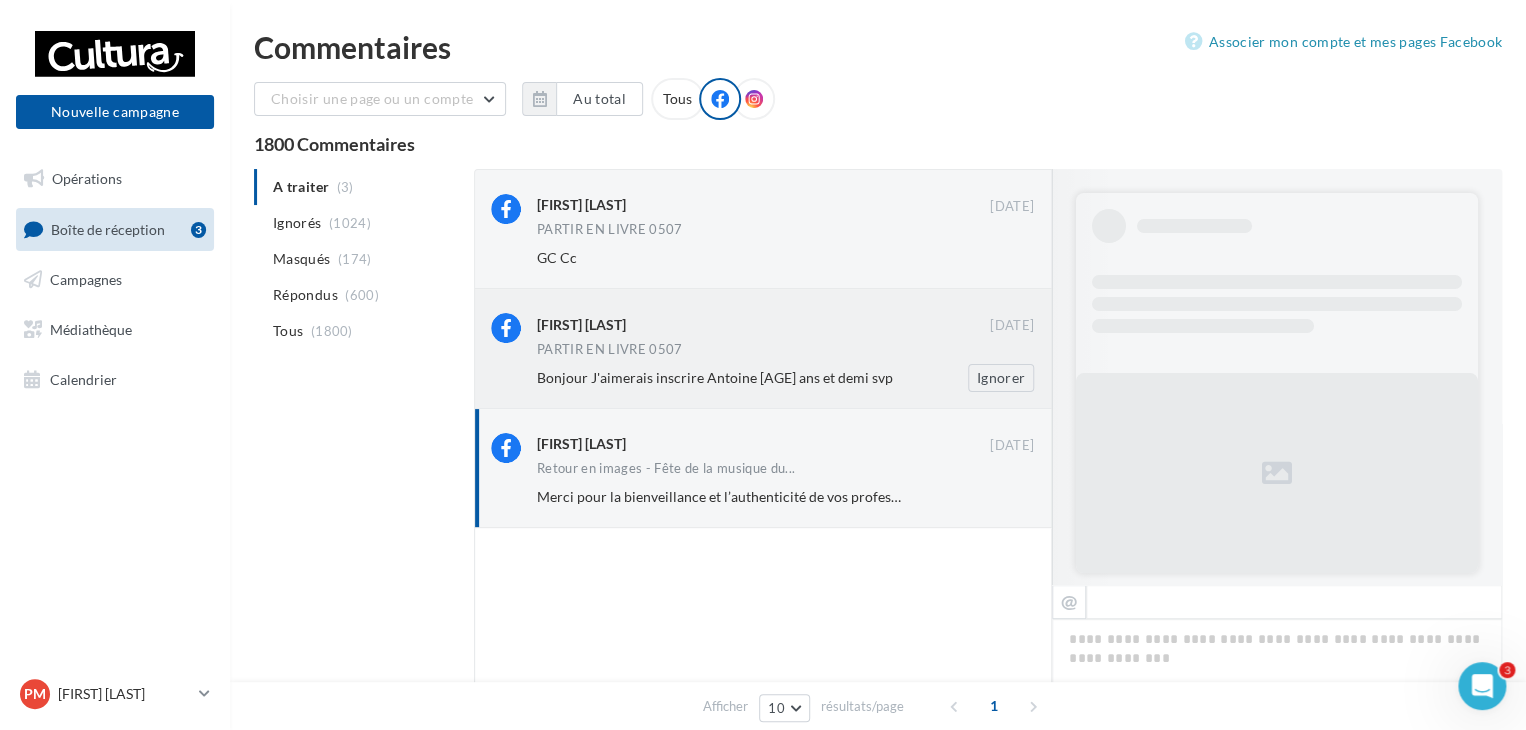 click on "Bonjour
J'aimerais inscrire Antoine [AGE] ans et demi svp
Ignorer" at bounding box center [793, 378] 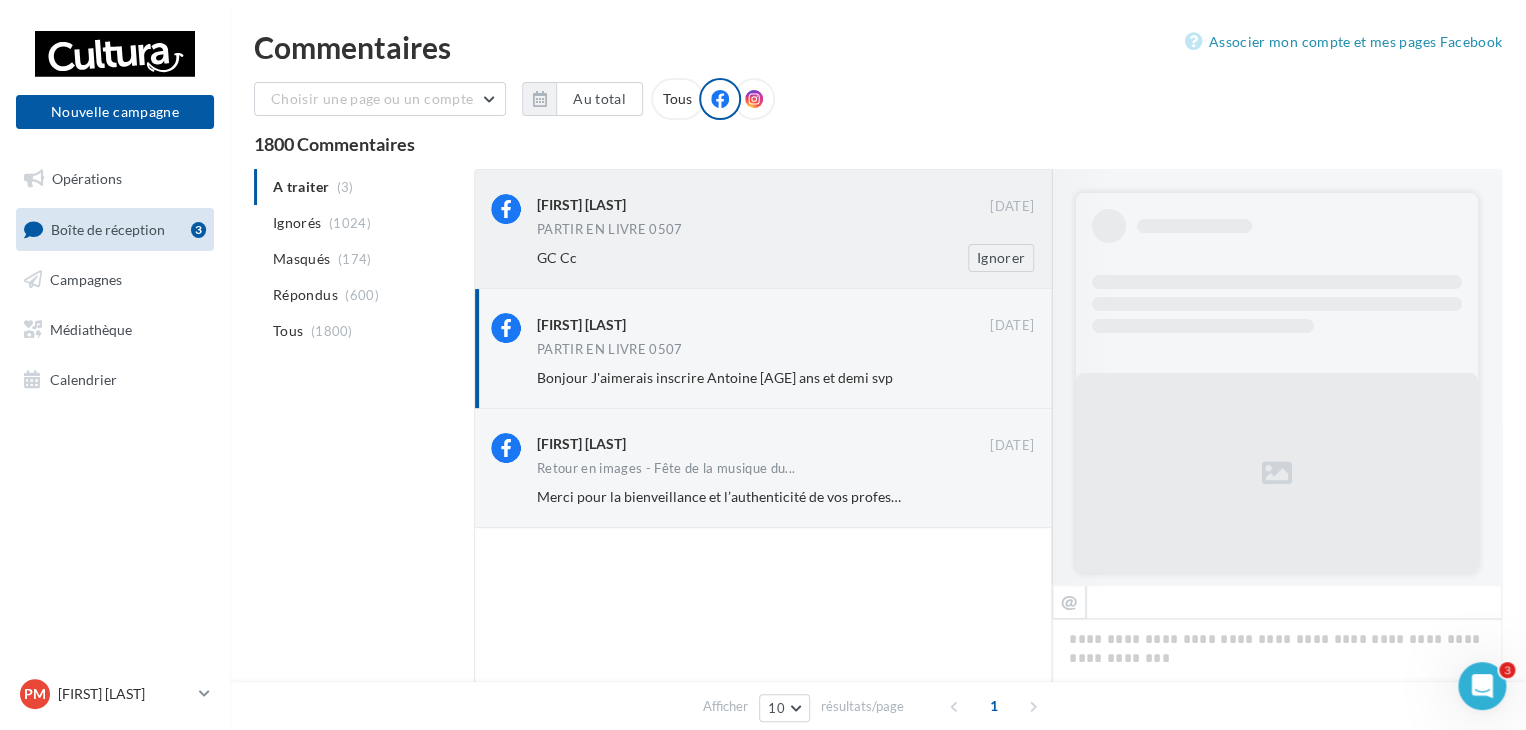 click on "GC Cc" at bounding box center [720, 258] 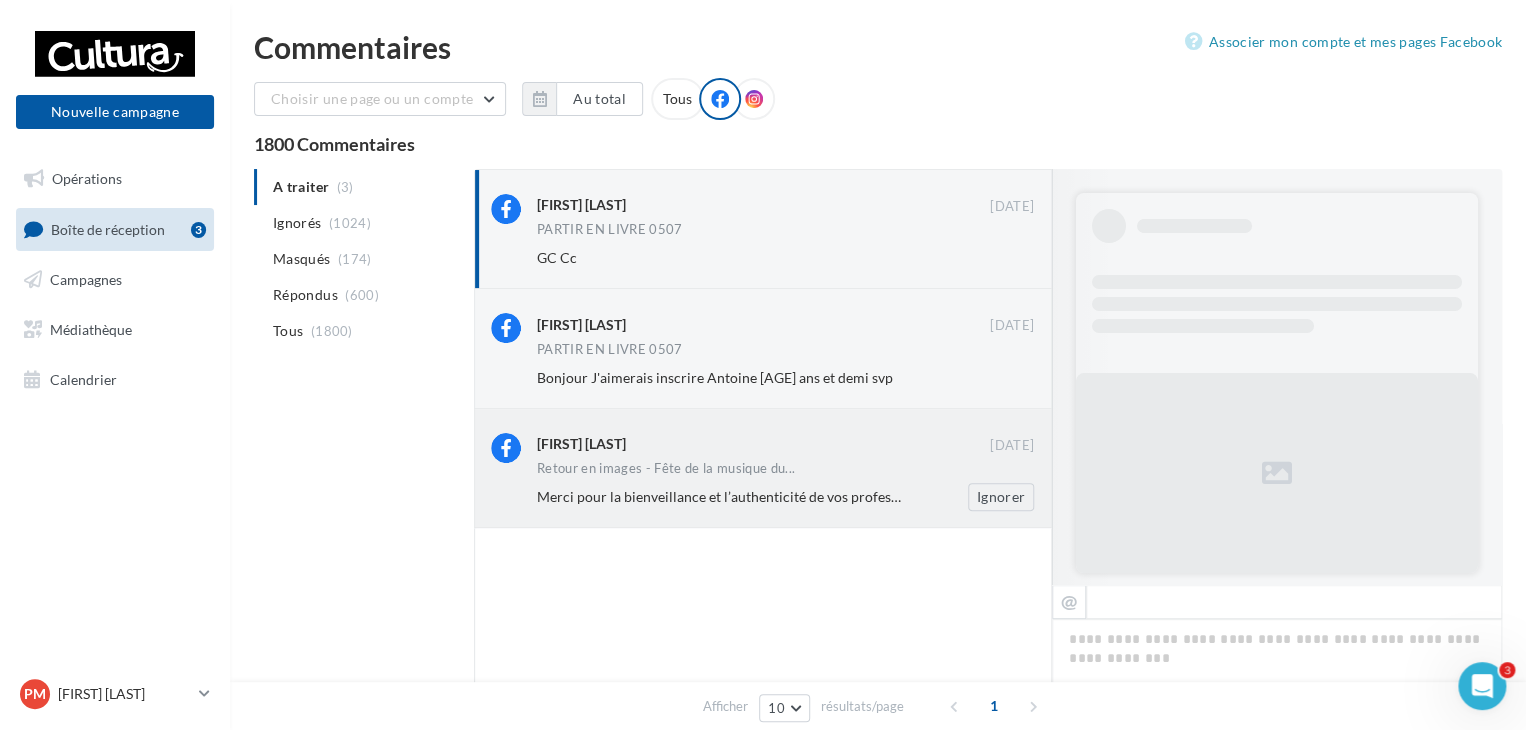 click on "[FIRST] [LAST]
[DATE]
Retour en images - Fête de la musique du...        Merci pour la bienveillance et l’authenticité de vos professeurs, ça été une joie cette année d’être à vos côtés 🥰🙏🏼
Ignorer" at bounding box center (763, 348) 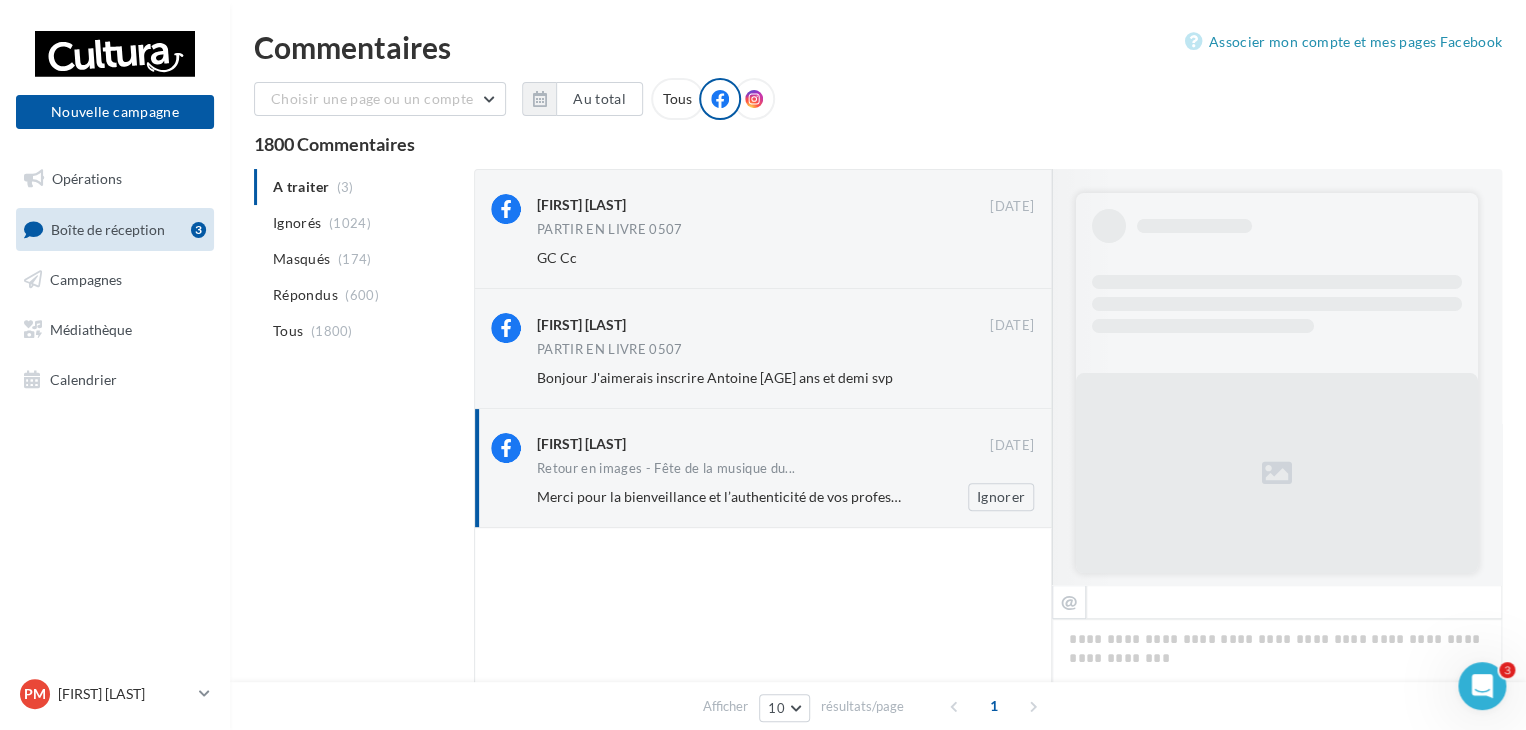 click on "Retour en images - Fête de la musique du..." at bounding box center [785, 351] 